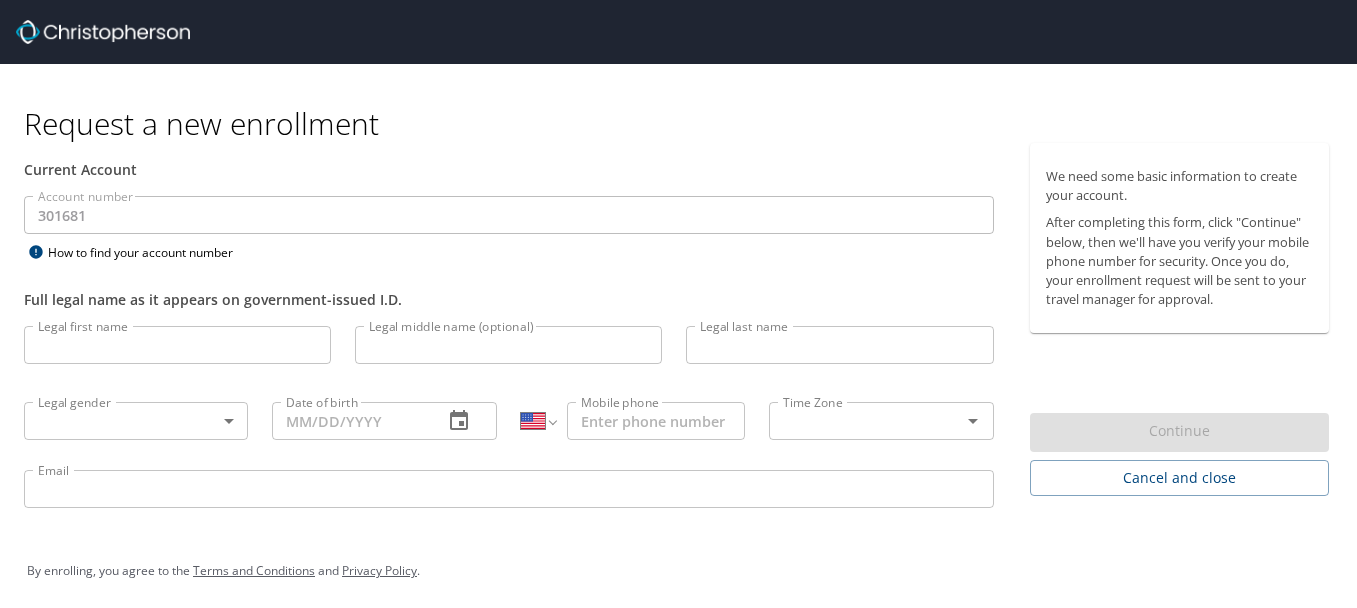 select on "US" 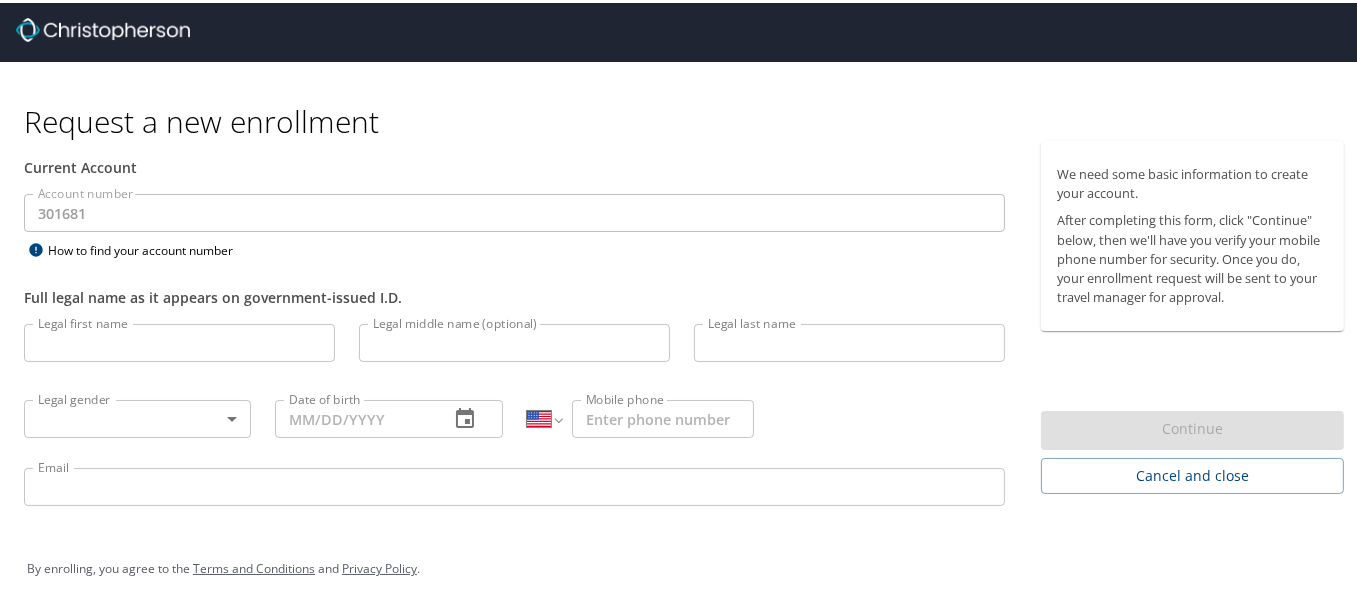 scroll, scrollTop: 7, scrollLeft: 0, axis: vertical 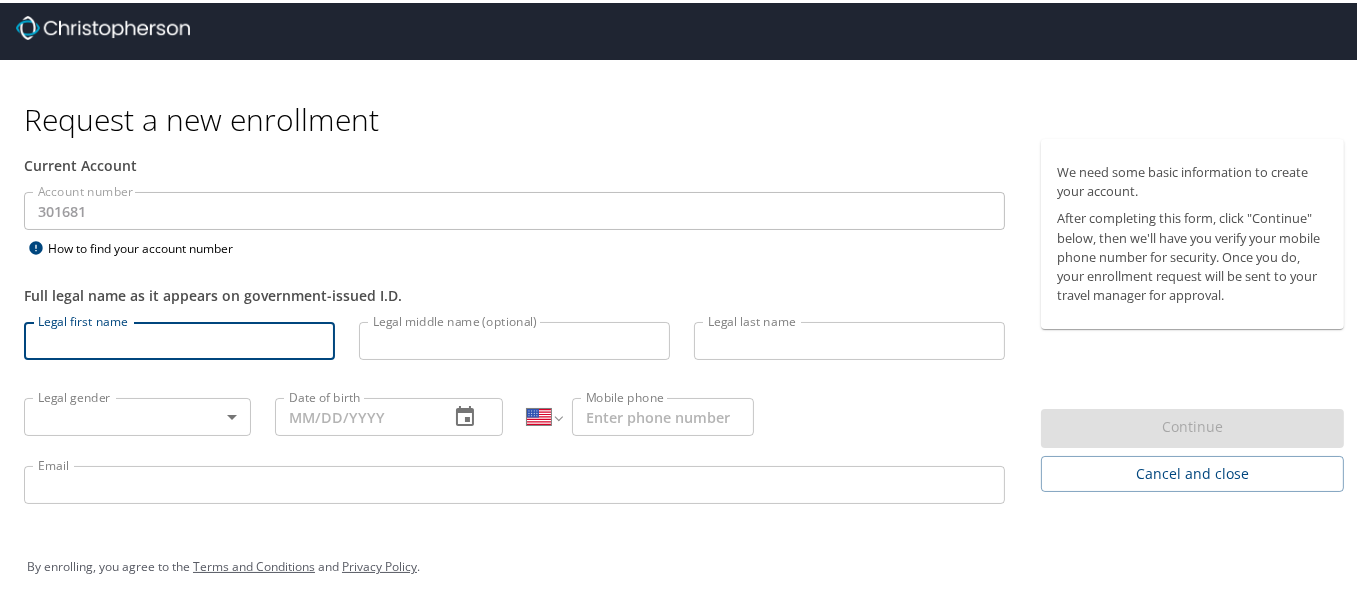 click on "Legal first name" at bounding box center (179, 338) 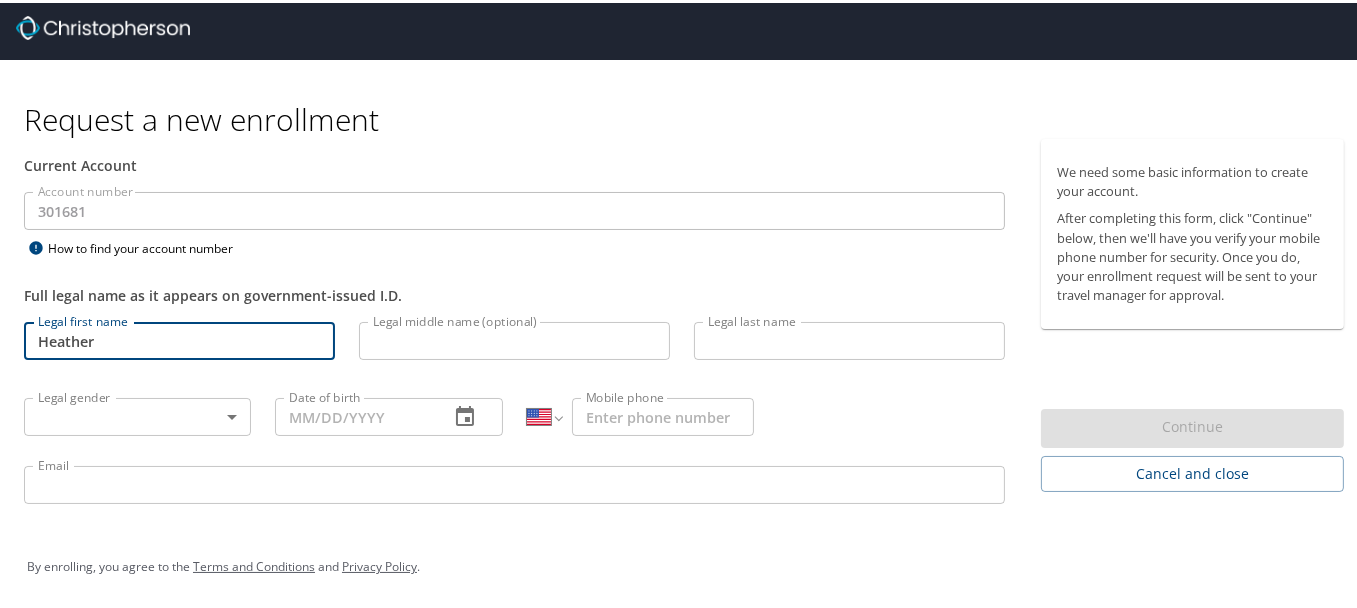 type on "Heather" 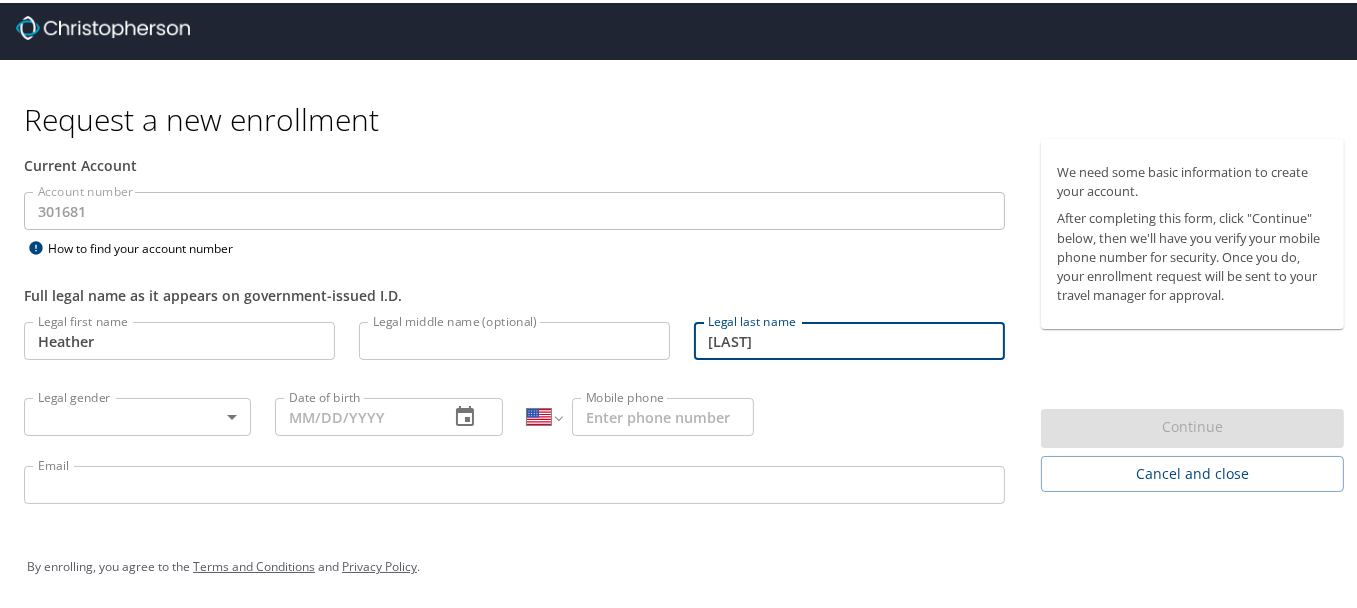 type on "Bagin" 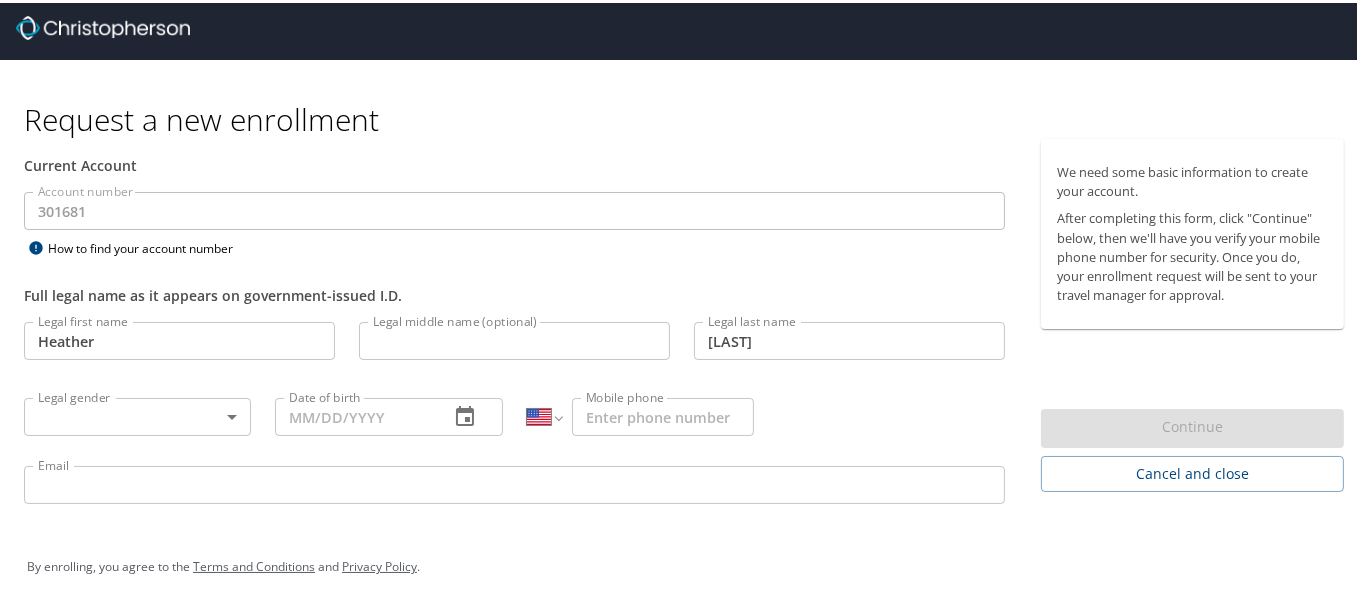 click on "Request a new enrollment Current Account Account number 301681 Account number  How to find your account number Full legal name as it appears on government-issued I.D. Legal first name Heather Legal first name Legal middle name (optional) Legal middle name (optional) Legal last name Bagin Legal last name Legal gender ​ Legal gender Date of birth Date of birth International Afghanistan Åland Islands Albania Algeria American Samoa Andorra Angola Anguilla Antigua and Barbuda Argentina Armenia Aruba Ascension Island Australia Austria Azerbaijan Bahamas Bahrain Bangladesh Barbados Belarus Belgium Belize Benin Bermuda Bhutan Bolivia Bonaire, Sint Eustatius and Saba Bosnia and Herzegovina Botswana Brazil British Indian Ocean Territory Brunei Darussalam Bulgaria Burkina Faso Burma Burundi Cambodia Cameroon Canada Cape Verde Cayman Islands Central African Republic Chad Chile China Christmas Island Cocos (Keeling) Islands Colombia Comoros Congo Congo, Democratic Republic of the Cook Islands Costa Rica Cote d'Ivoire" at bounding box center [686, 297] 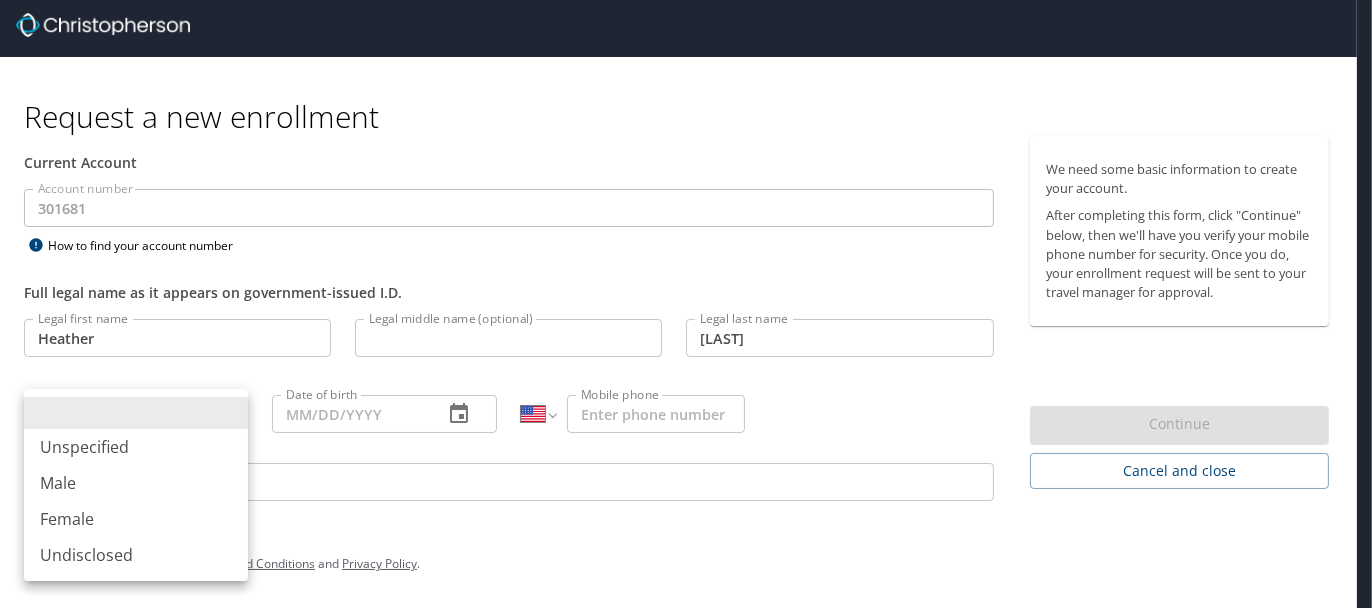 click on "Female" at bounding box center [136, 519] 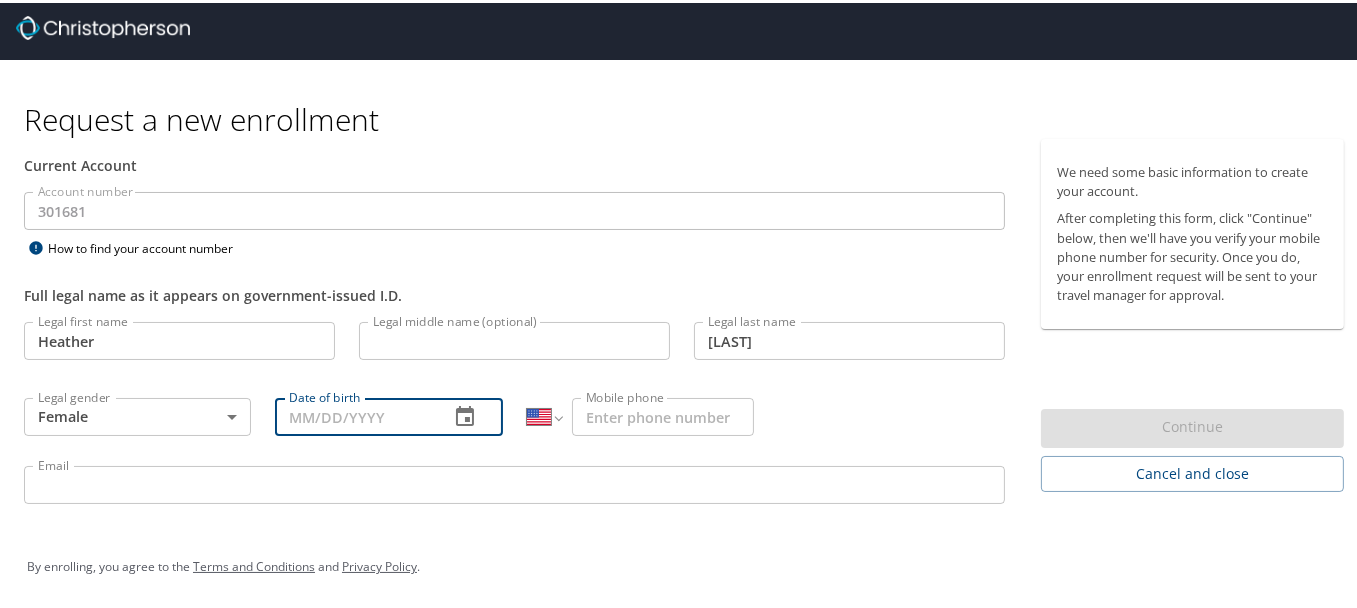 click on "Date of birth" at bounding box center (353, 414) 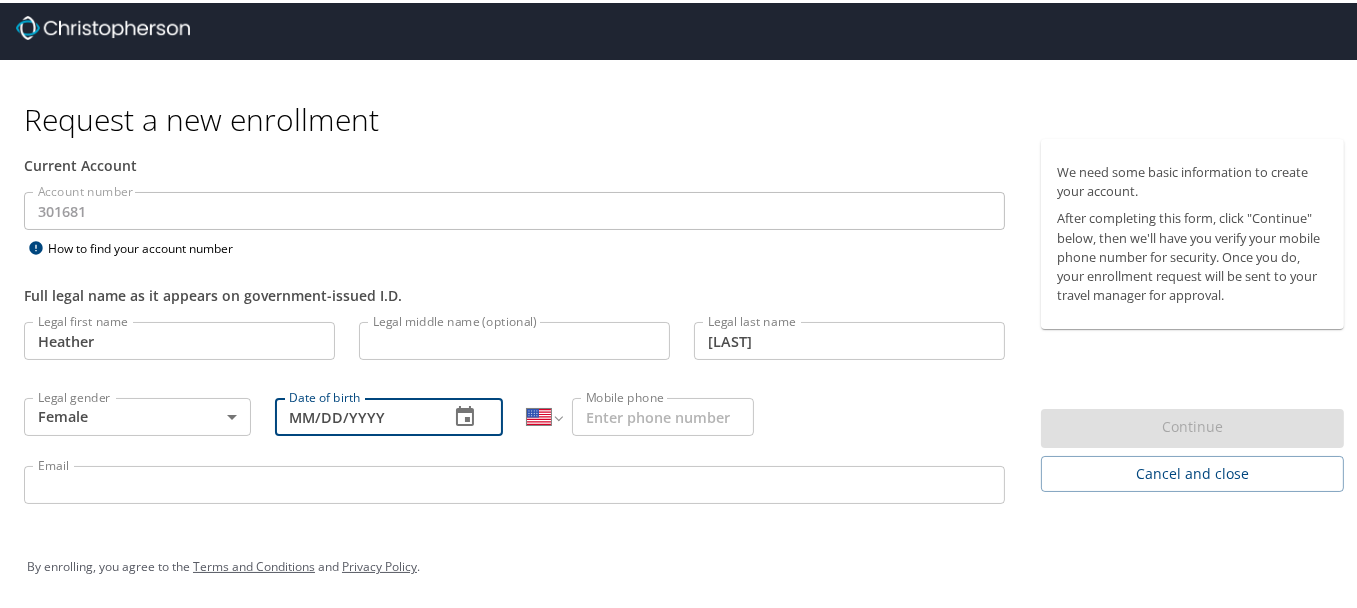 type on "04/15/1984" 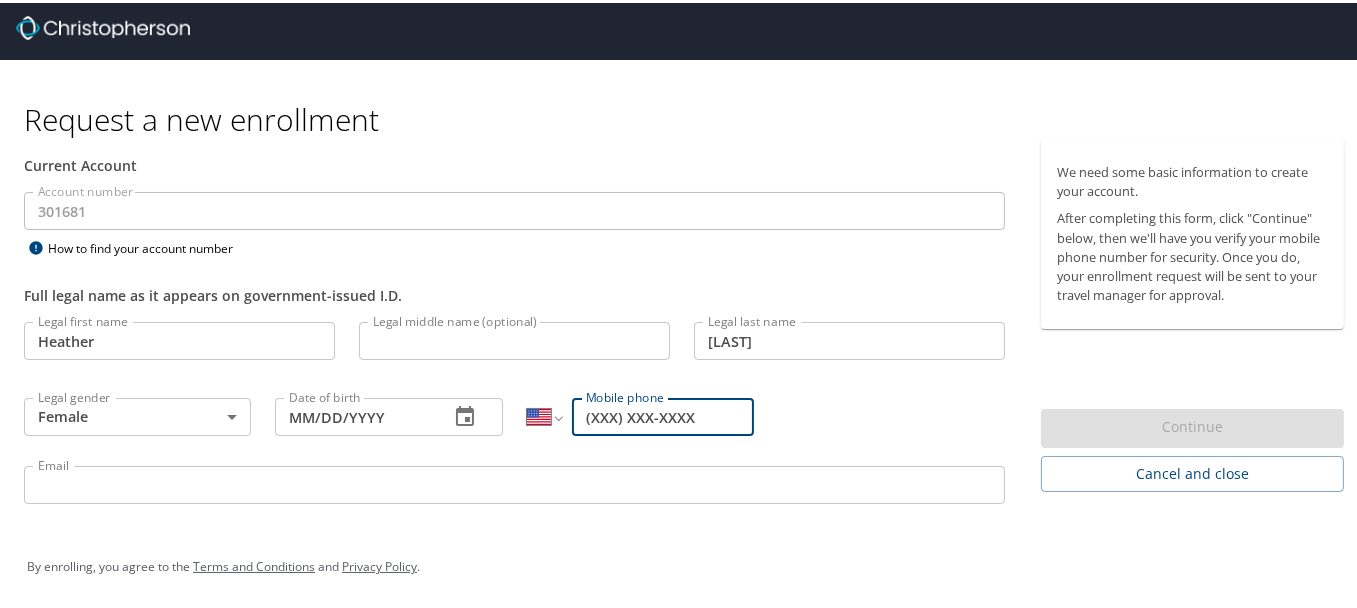 type on "([AREA_CODE]) [PHONE]-[NUMBER]" 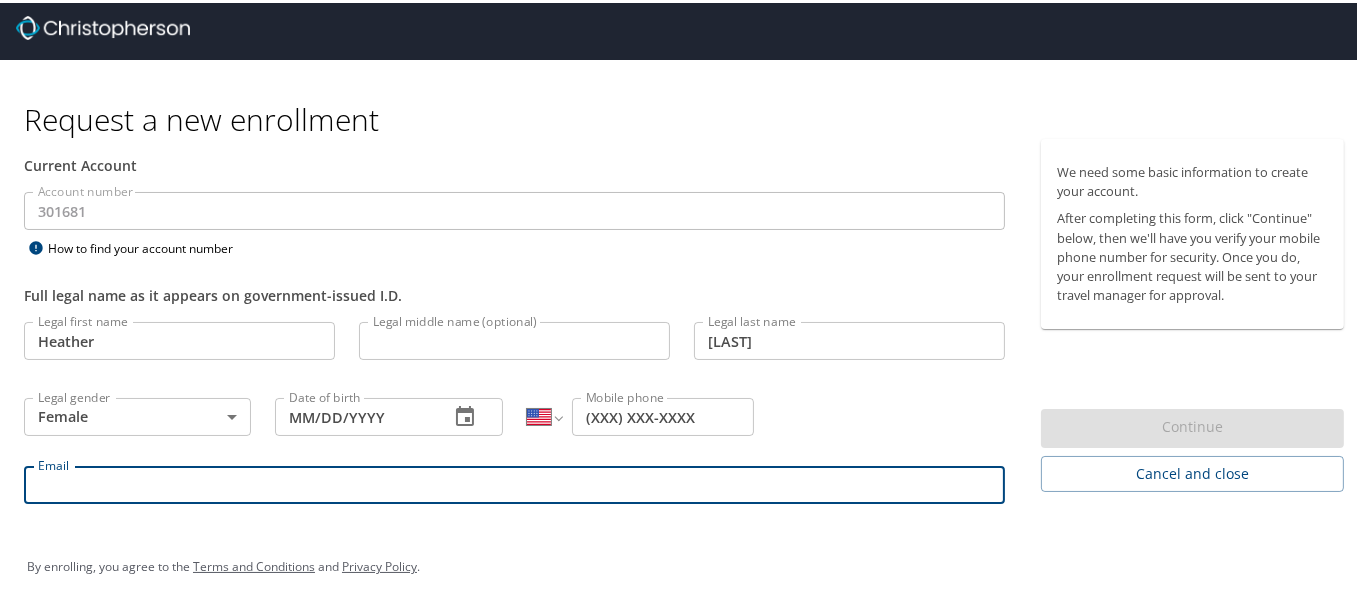 click on "Email" at bounding box center (514, 482) 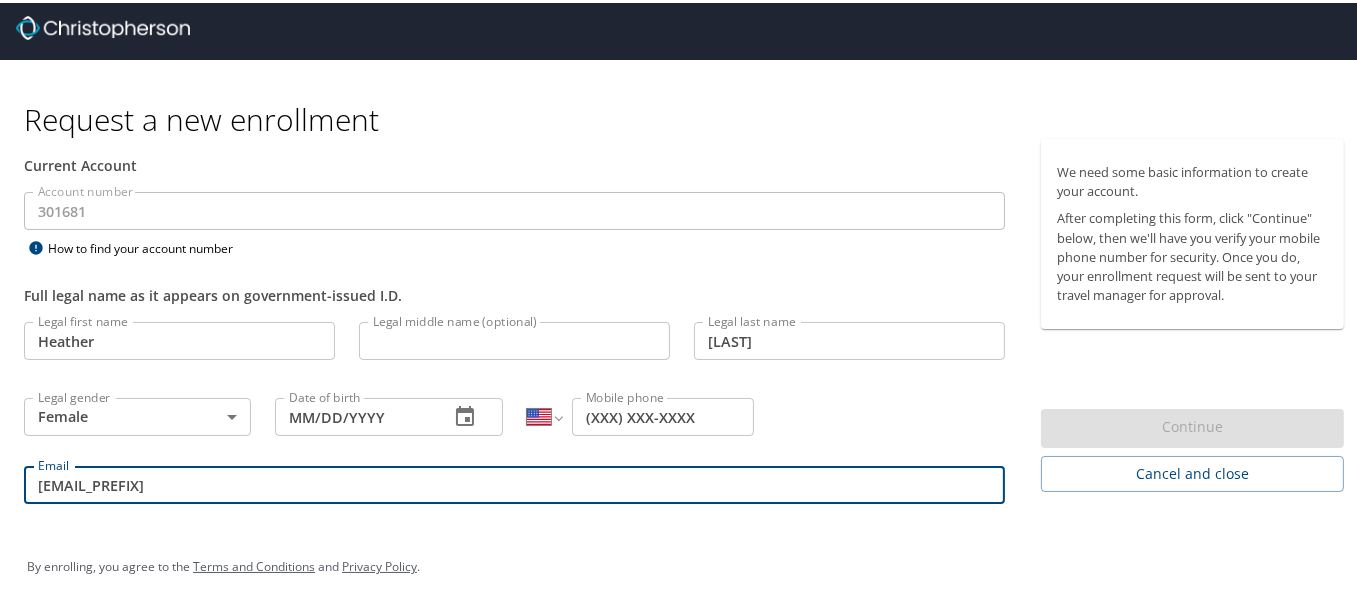 type on "hbagin@lorainccc.edu" 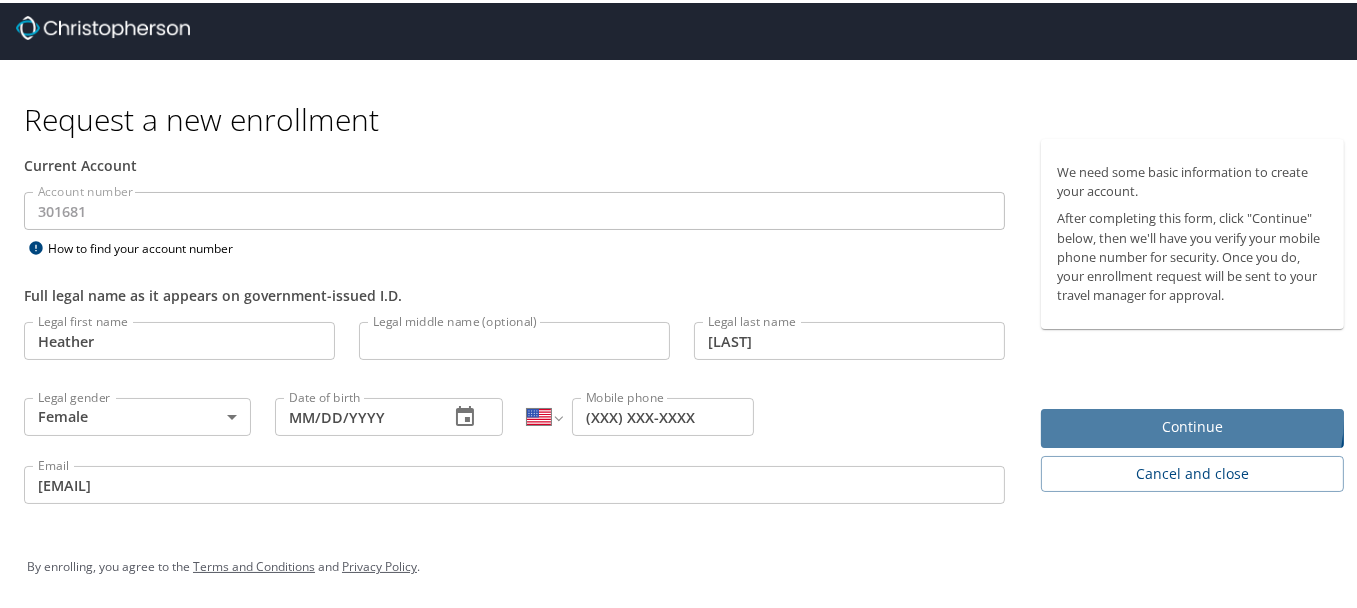 click on "Continue" at bounding box center (1192, 424) 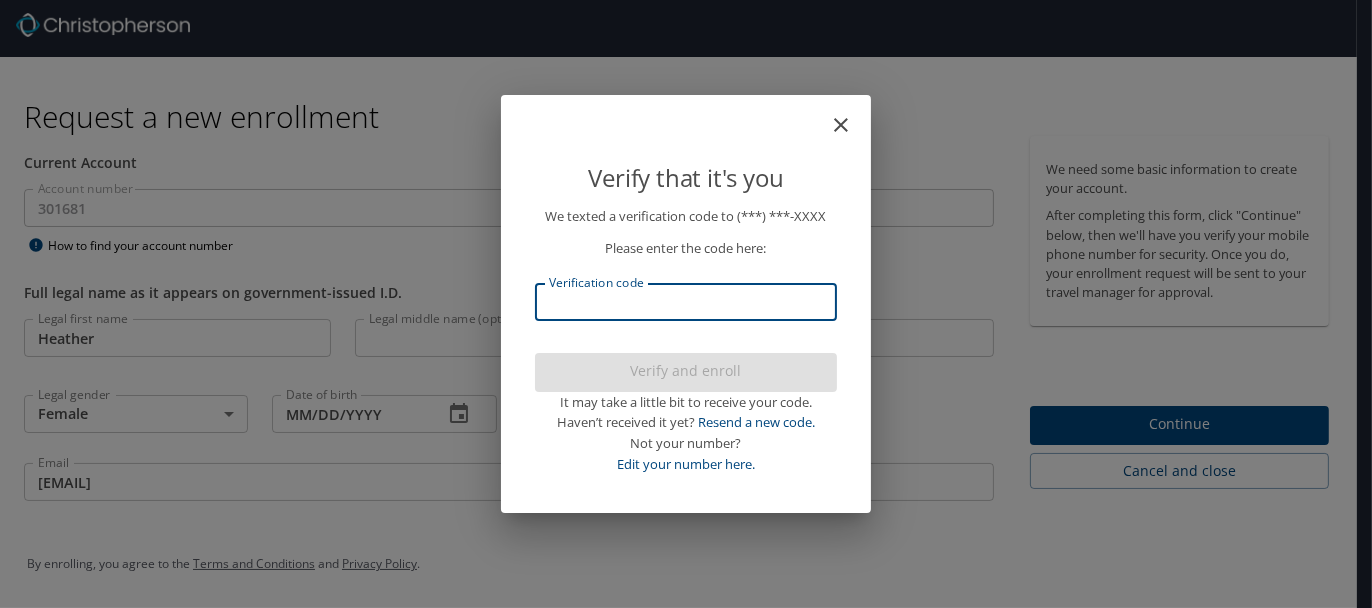 click on "Verification code" at bounding box center [686, 302] 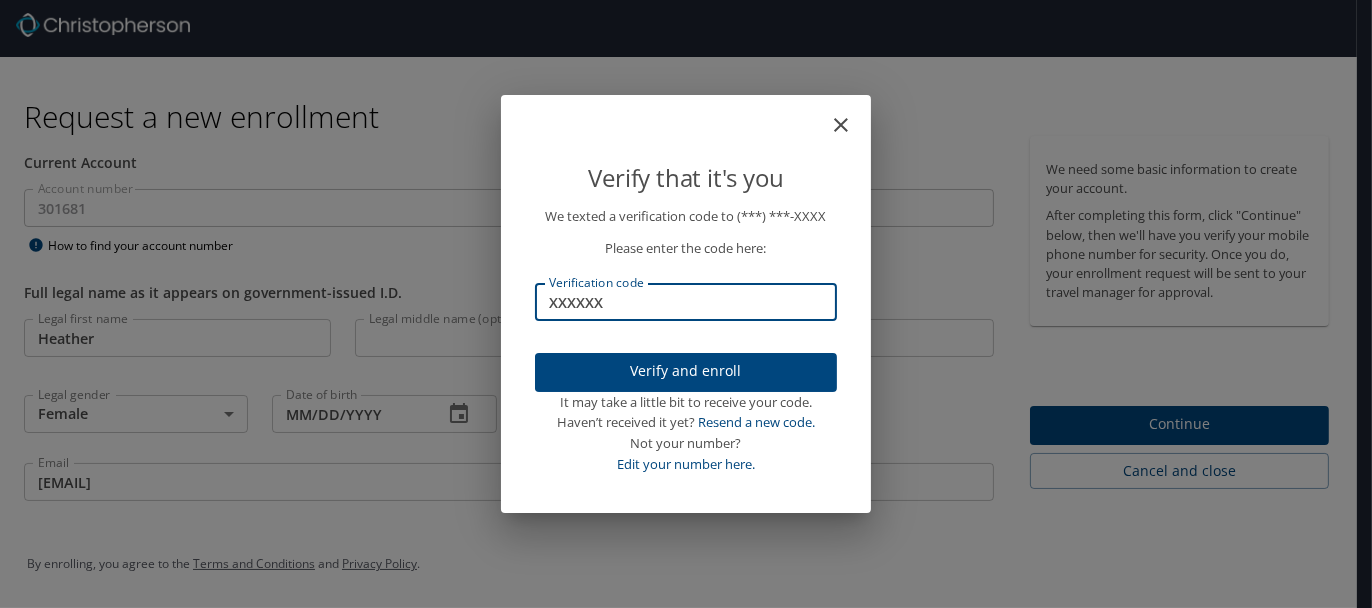 type on "233445" 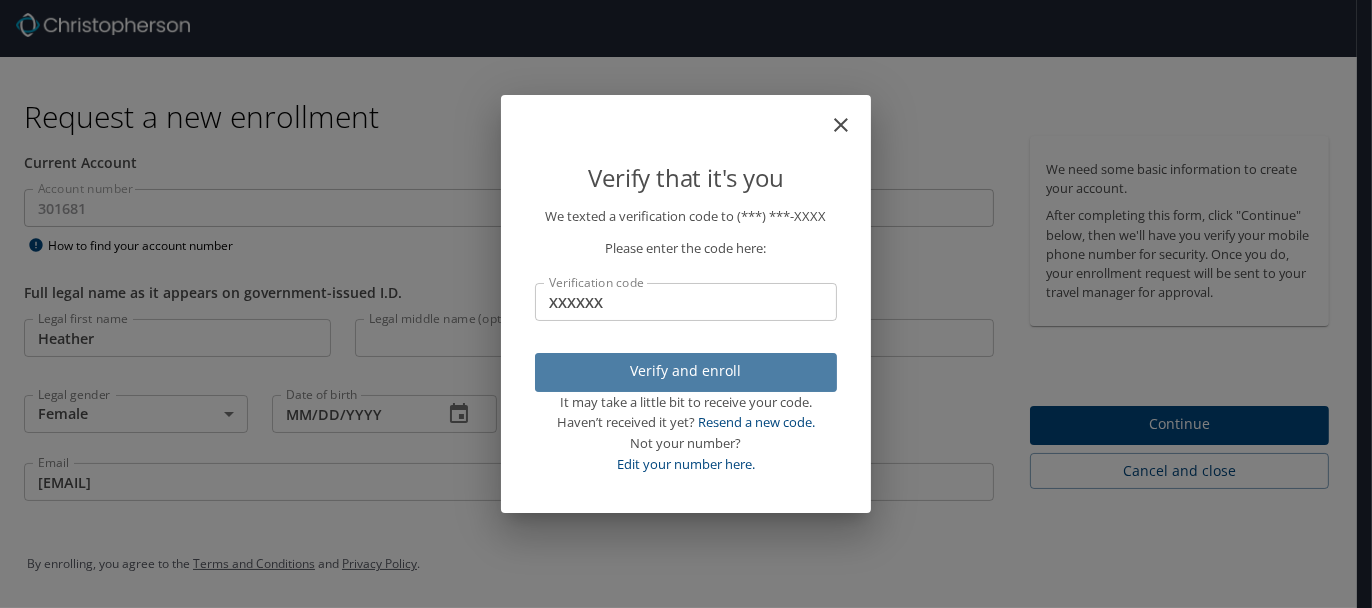 click on "Verify and enroll" at bounding box center [686, 371] 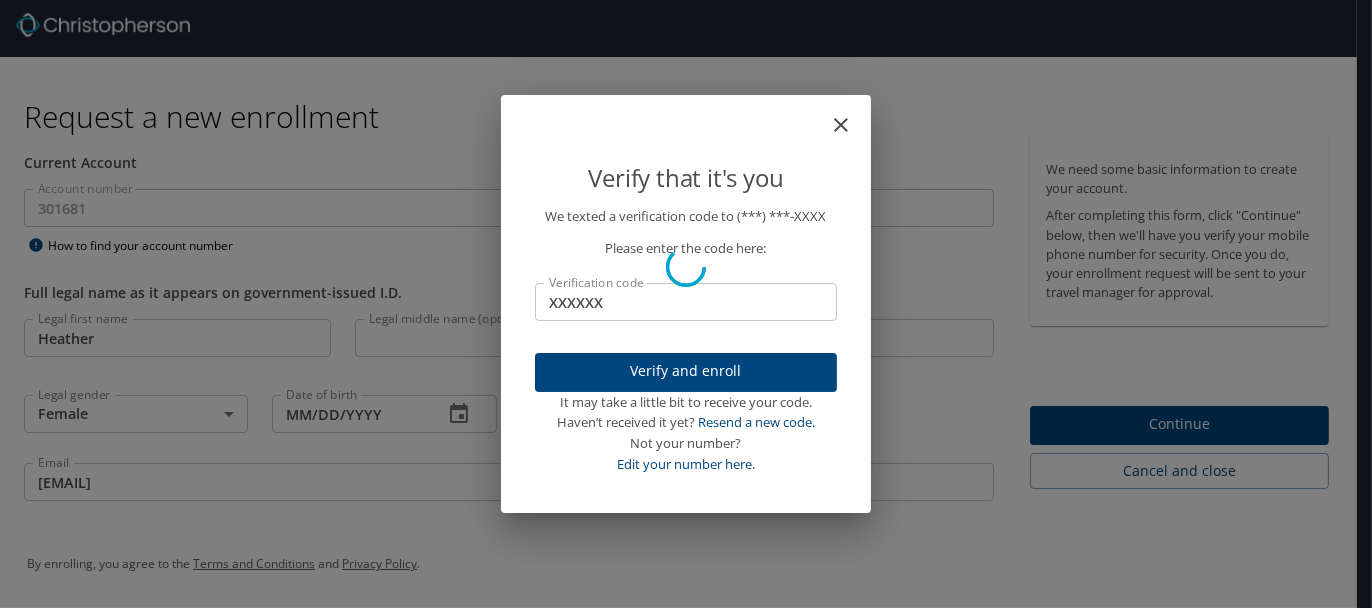 type 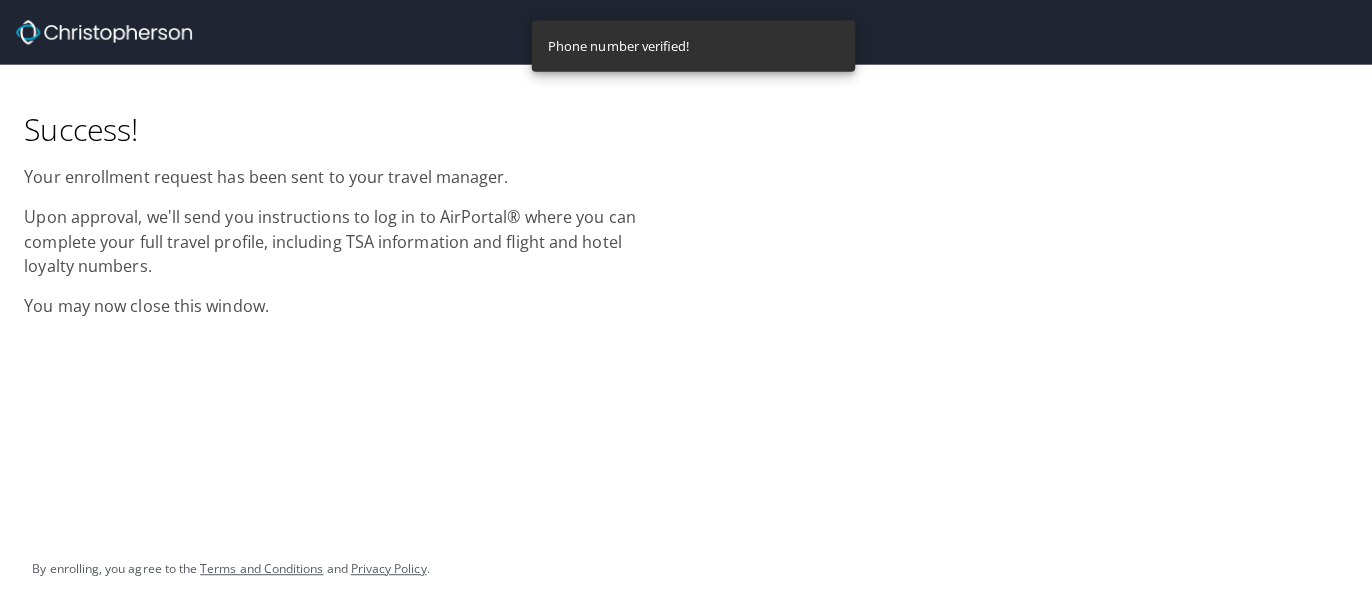 scroll, scrollTop: 0, scrollLeft: 0, axis: both 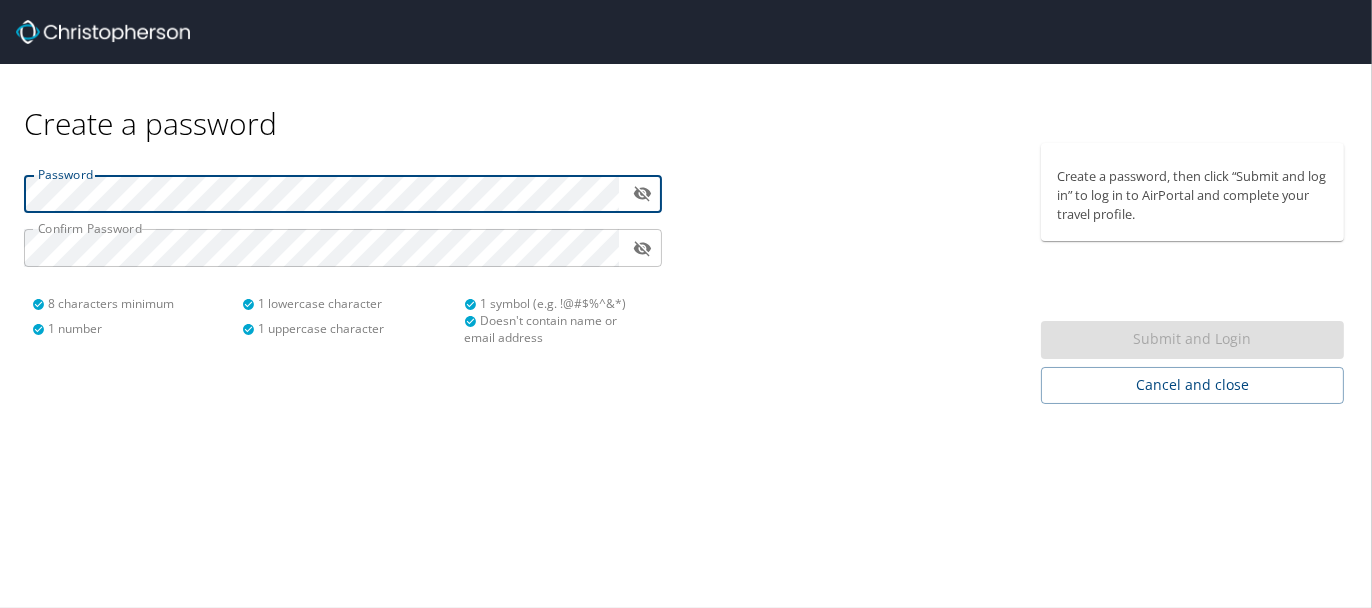 type 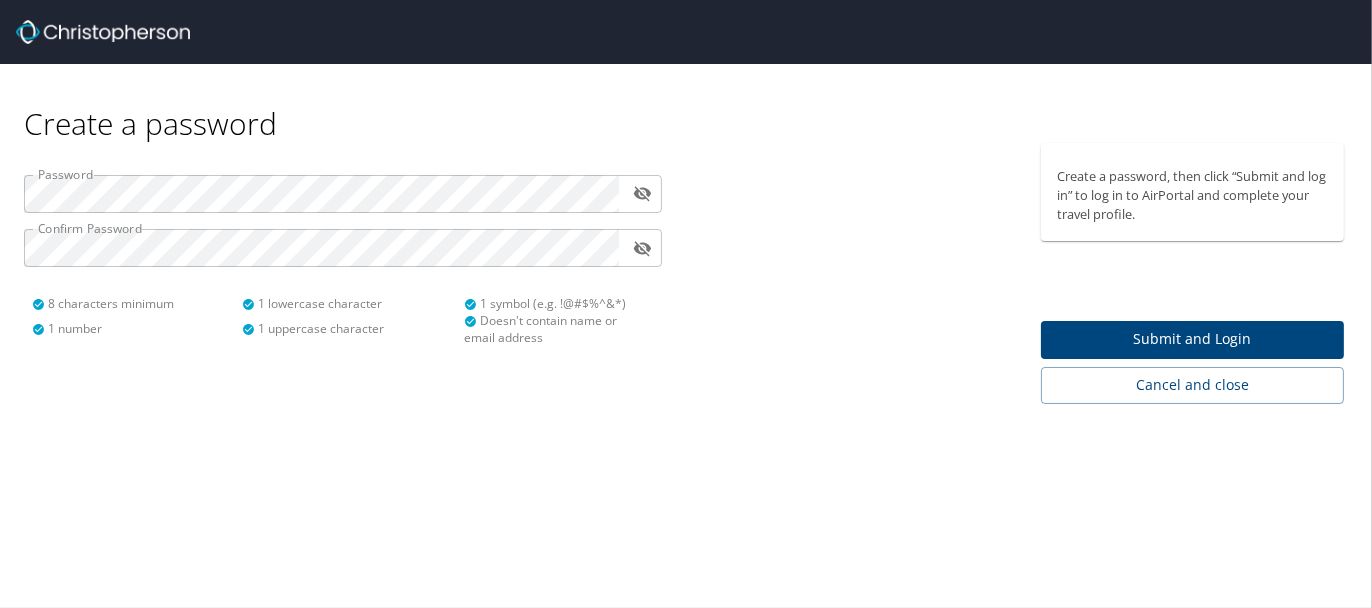 click on "Password ​ Confirm Password ​ 8 characters minimum 1 number 1 lowercase character 1 uppercase character 1 symbol (e.g. !@#$%^&*) Doesn't contain name or email address" at bounding box center (343, 252) 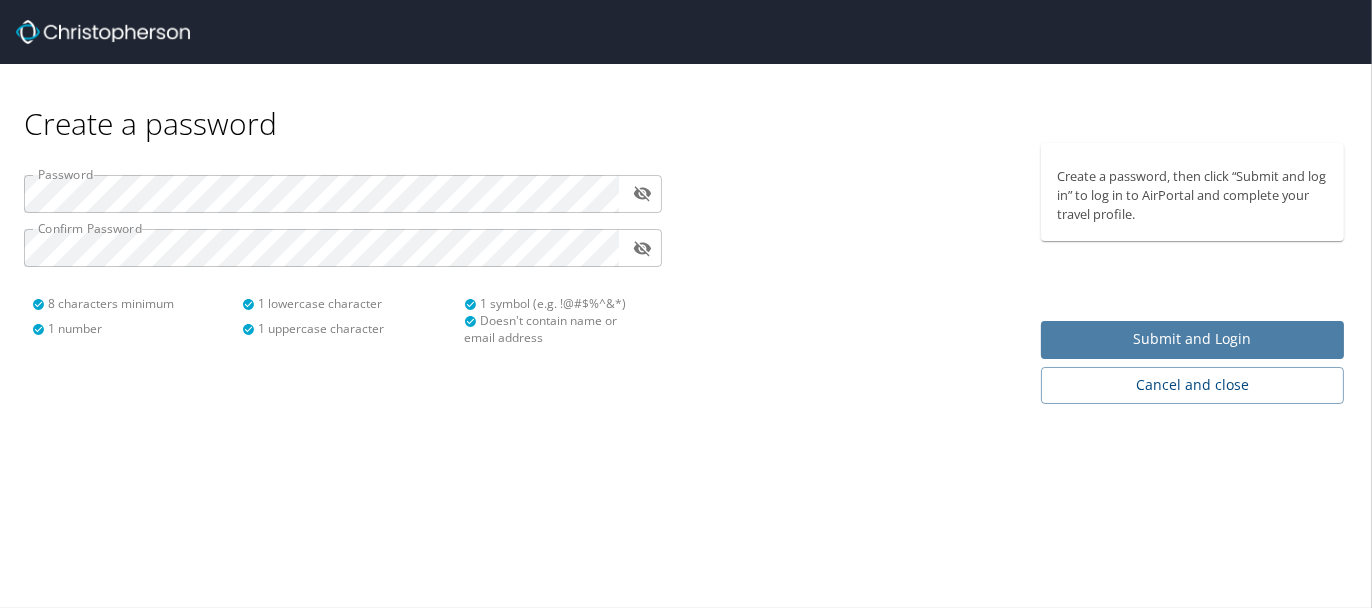 click on "Submit and Login" at bounding box center (1192, 339) 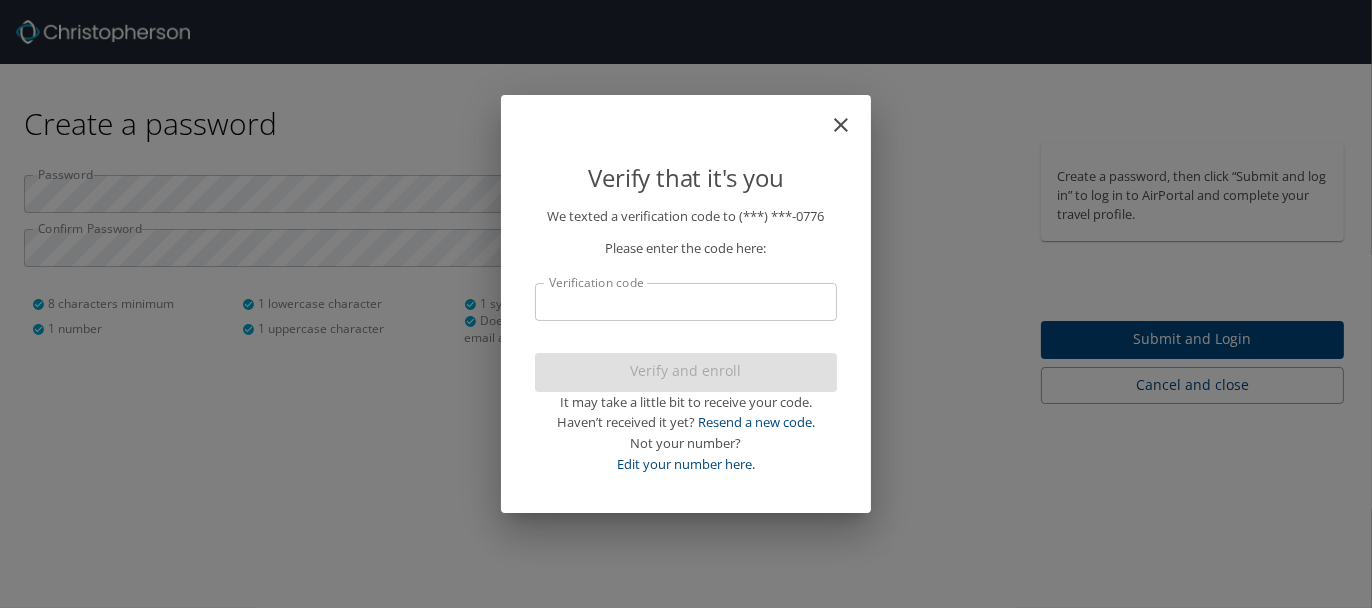 click on "We texted a verification code to [PHONE] Please enter the code here: Verification code Verification code Verify and enroll It may take a little bit to receive your code. Haven’t received it yet?   Resend a new code. Not your number? Edit your number here." at bounding box center (686, 340) 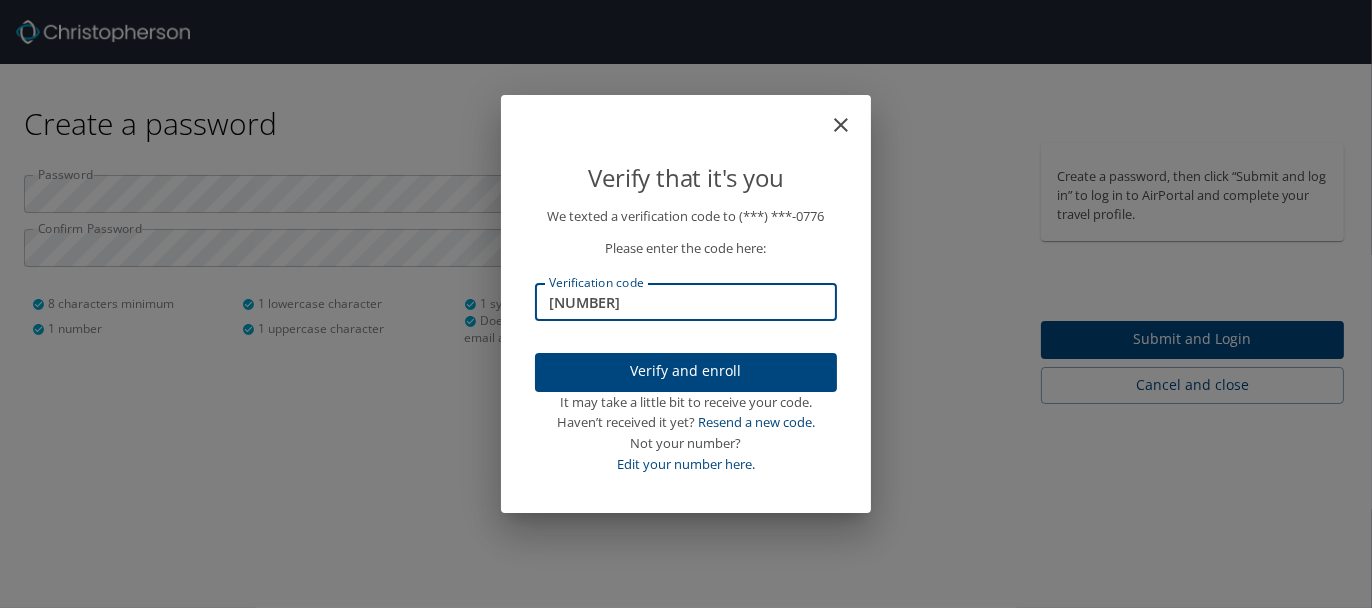 type on "[NUMBER]" 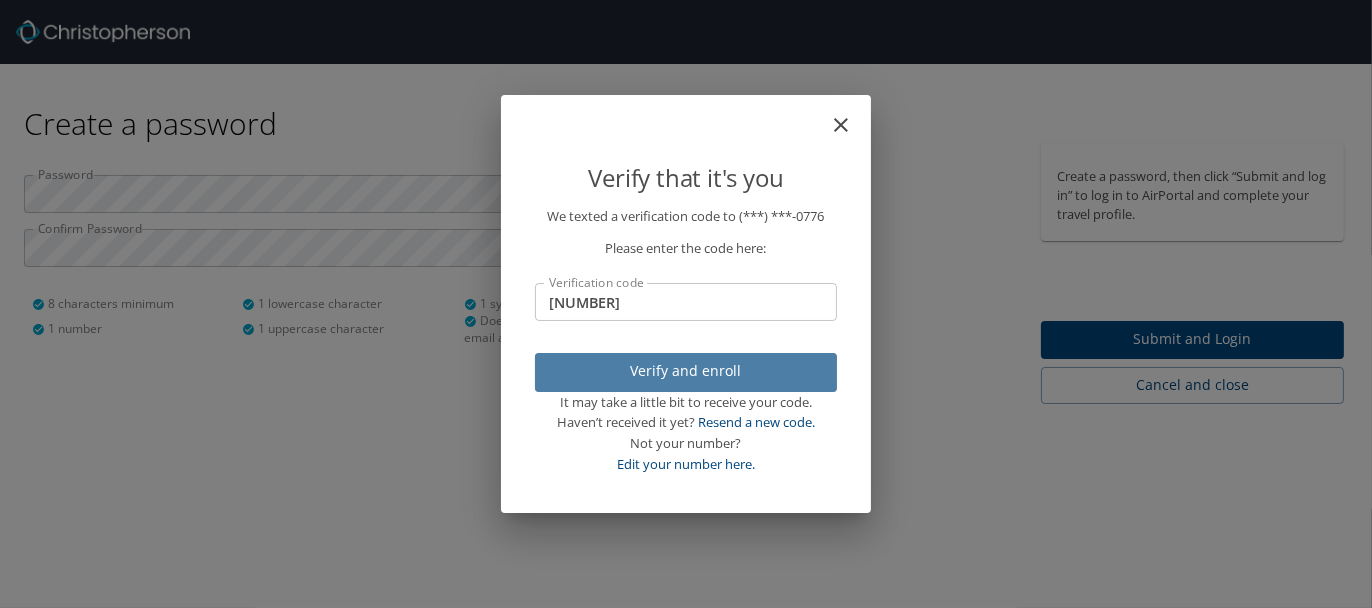 click on "Verify and enroll" at bounding box center [686, 371] 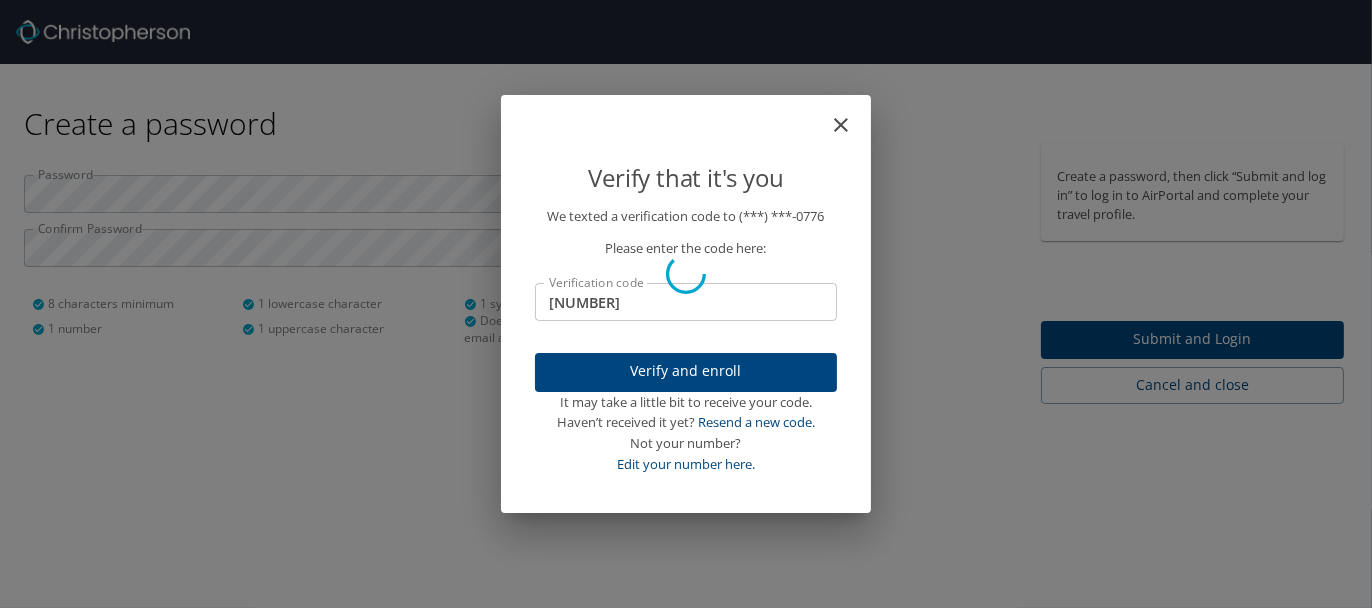 type 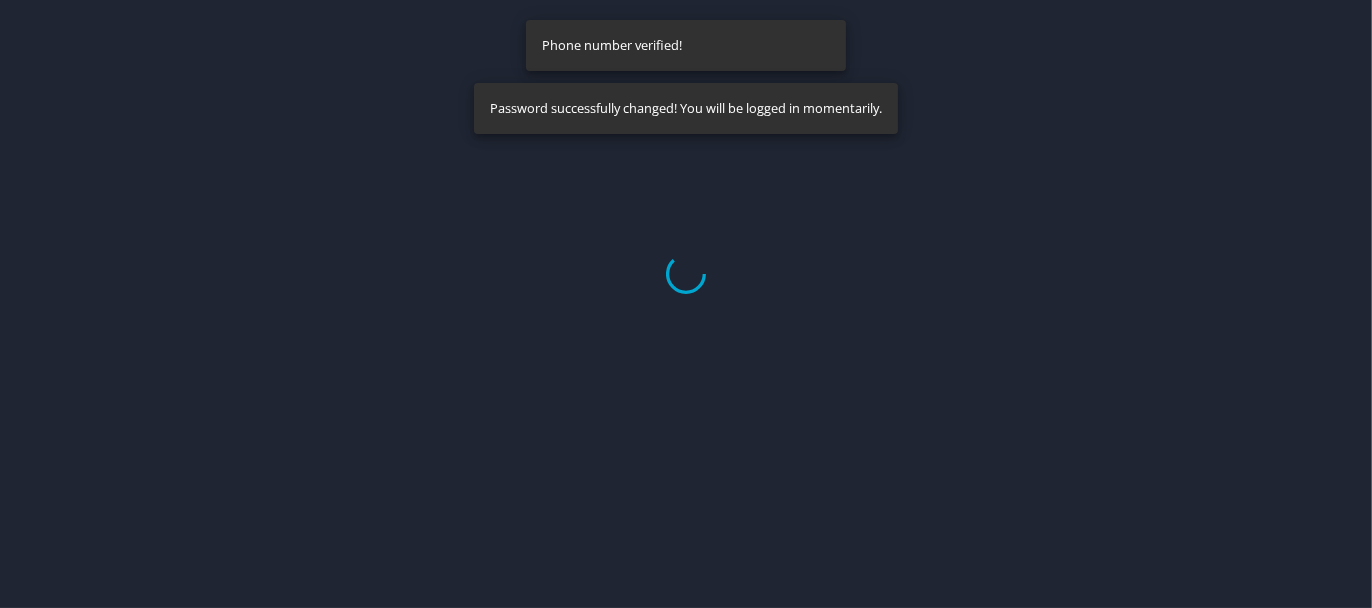 select on "US" 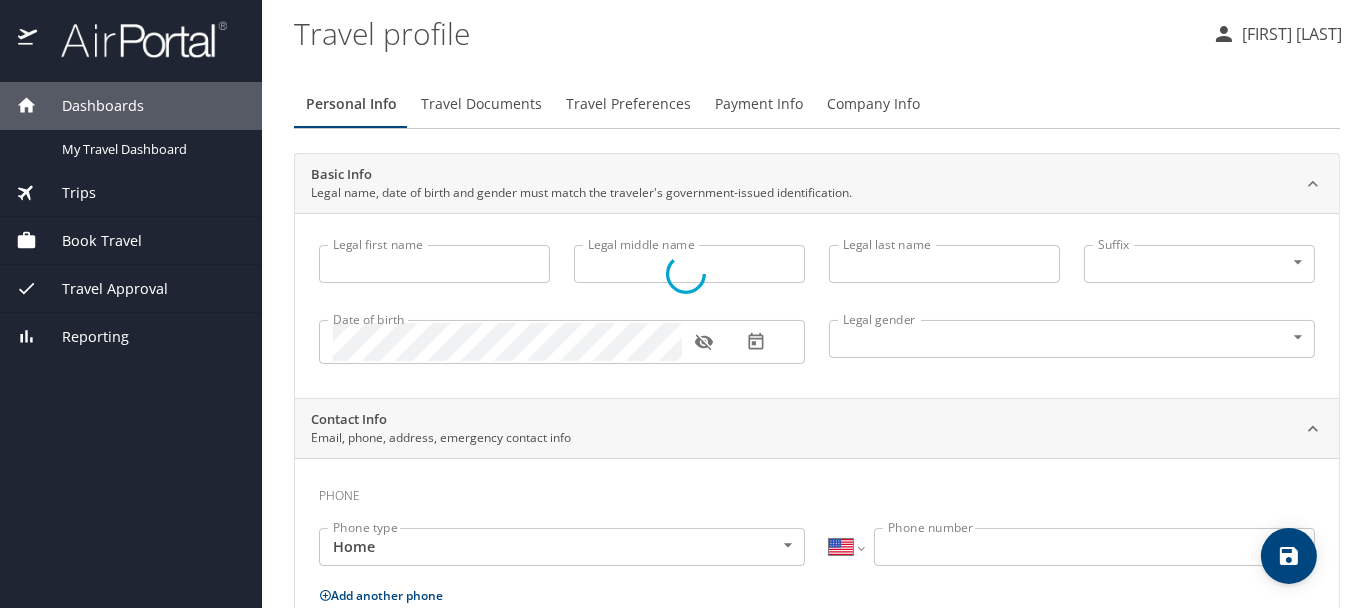 type on "Heather" 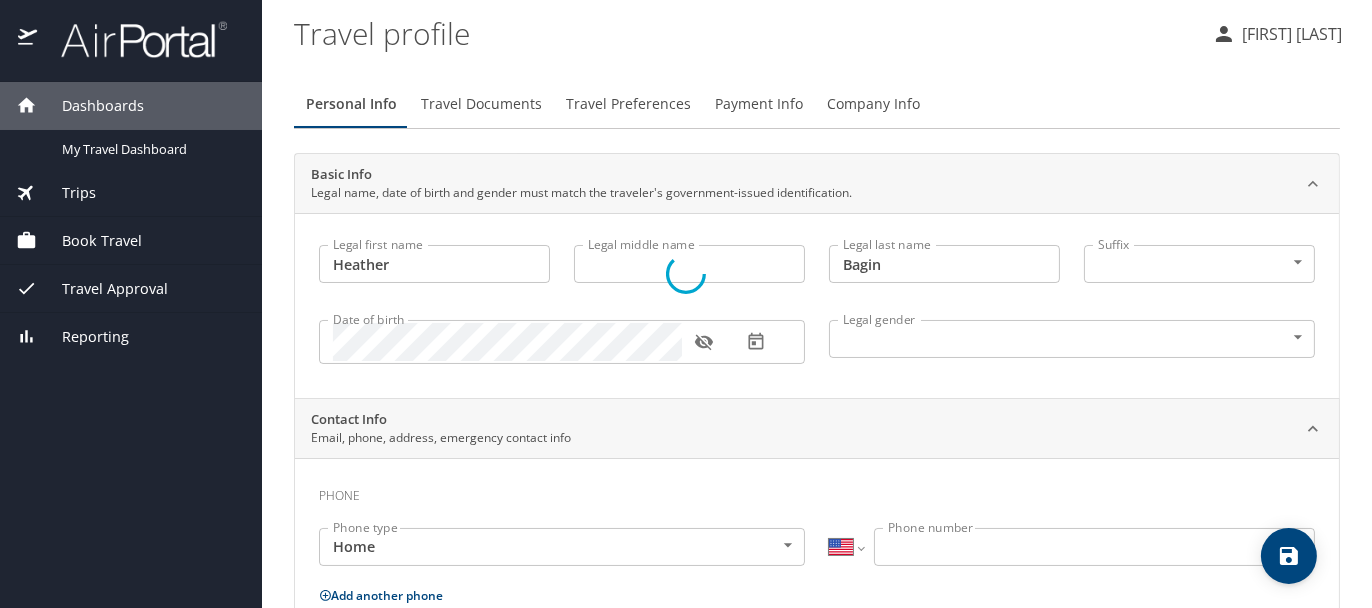 select on "US" 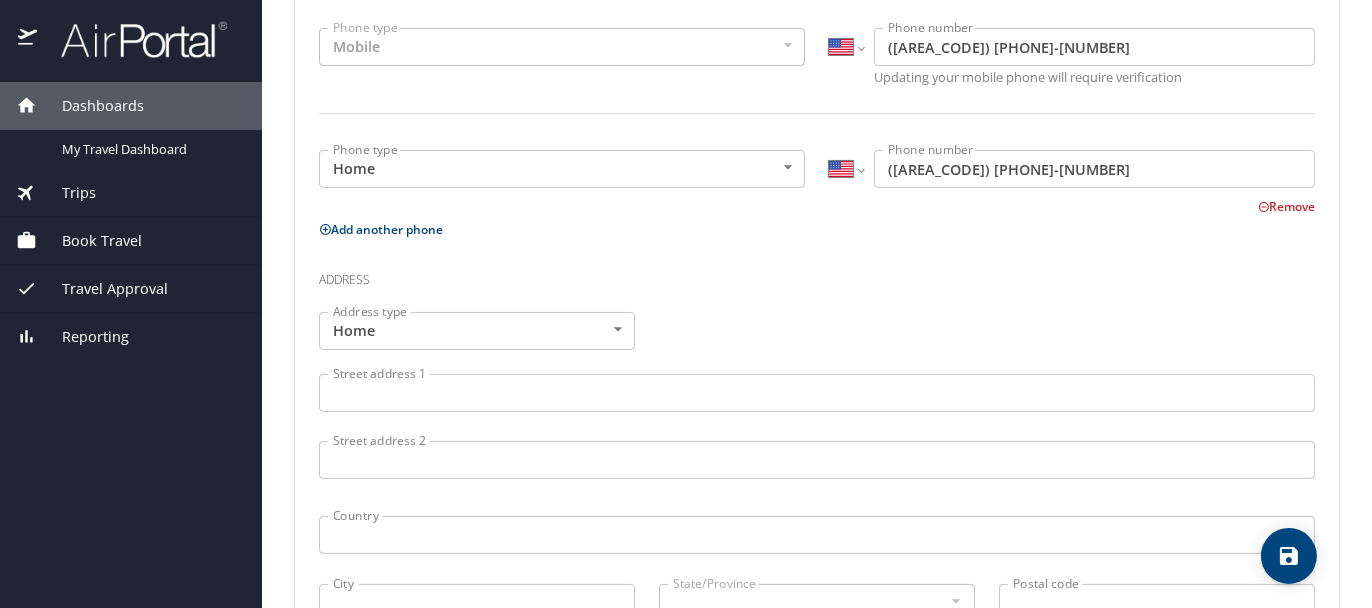 scroll, scrollTop: 600, scrollLeft: 0, axis: vertical 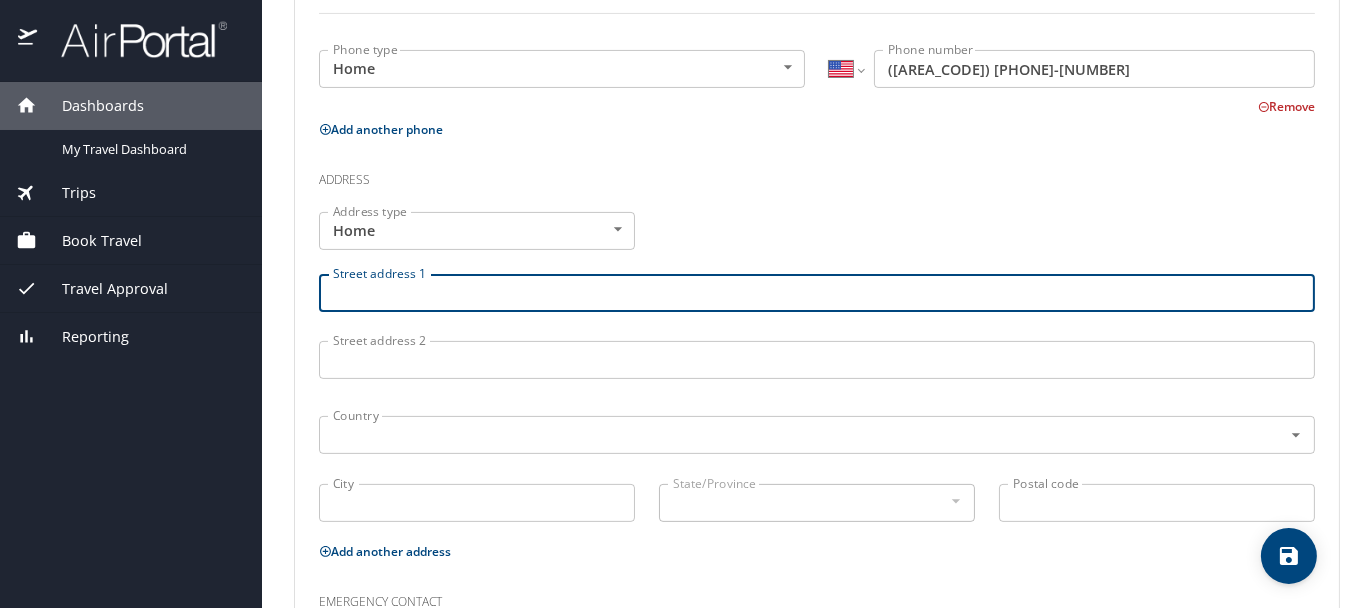 click on "Street address 1" at bounding box center (817, 293) 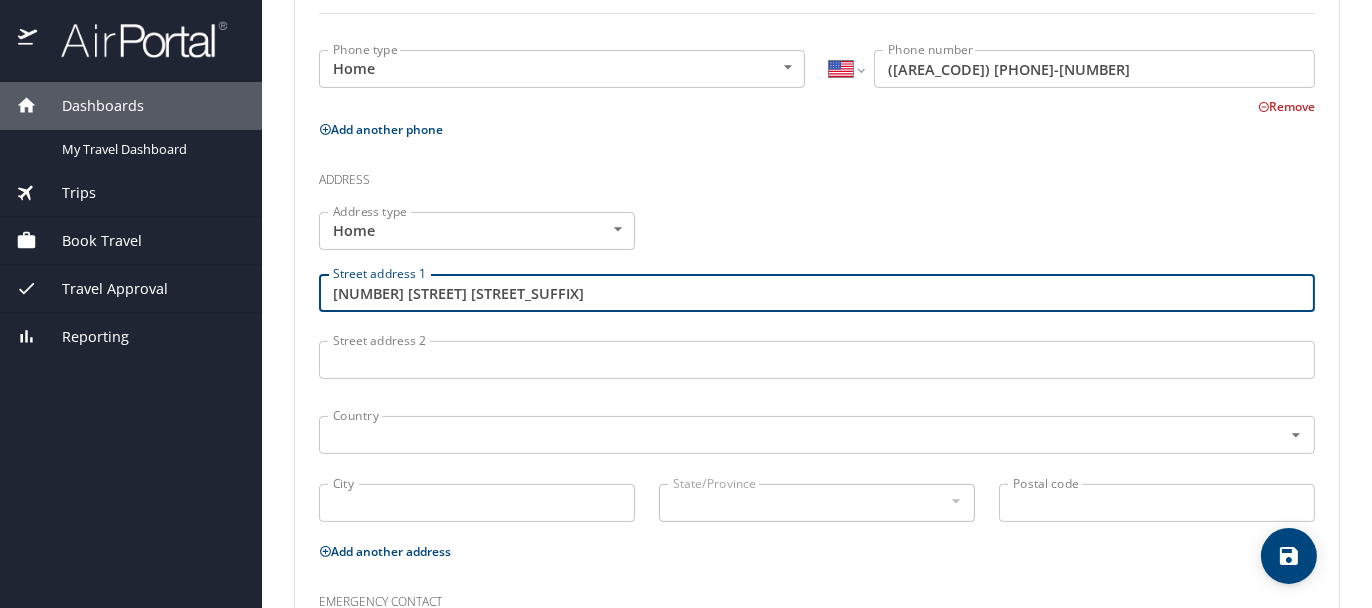 type on "[NUMBER] [STREET] [STREET_SUFFIX]" 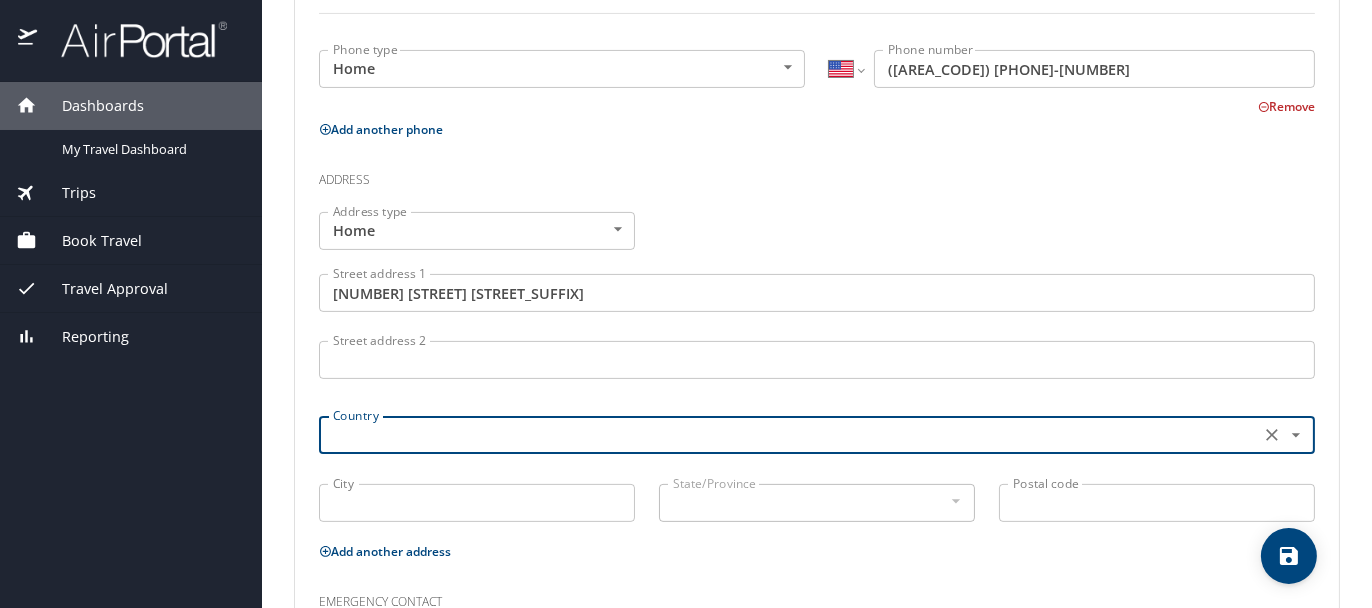 type on "L" 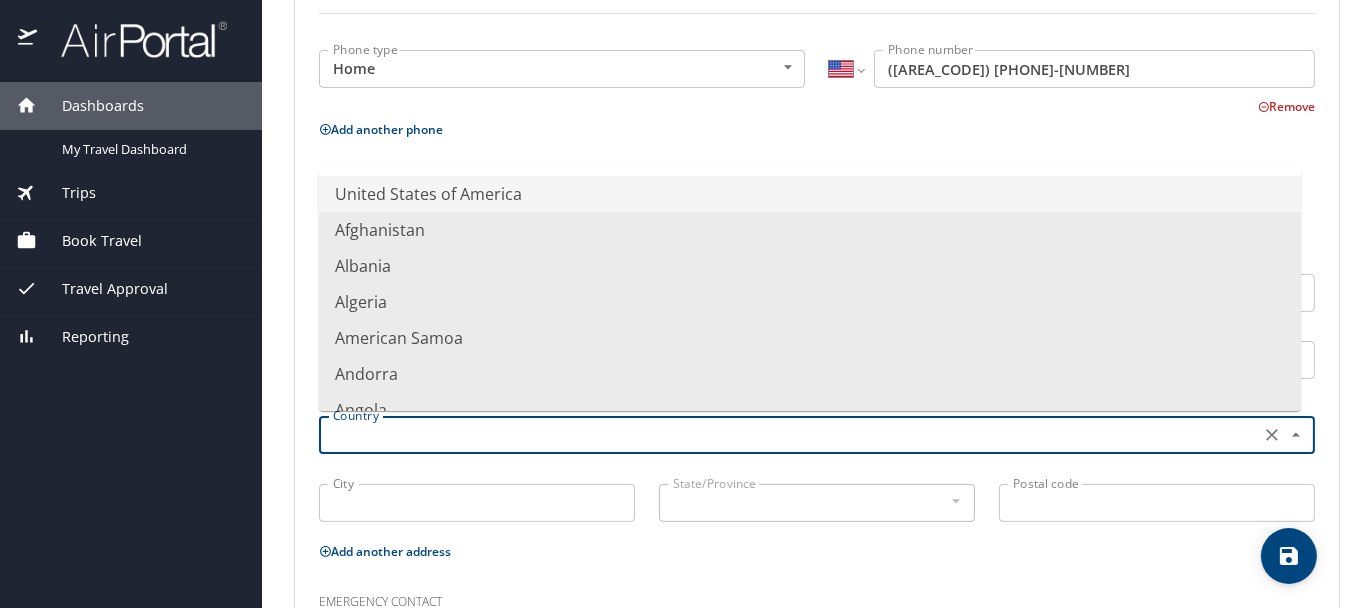 click on "United States of America" at bounding box center [810, 194] 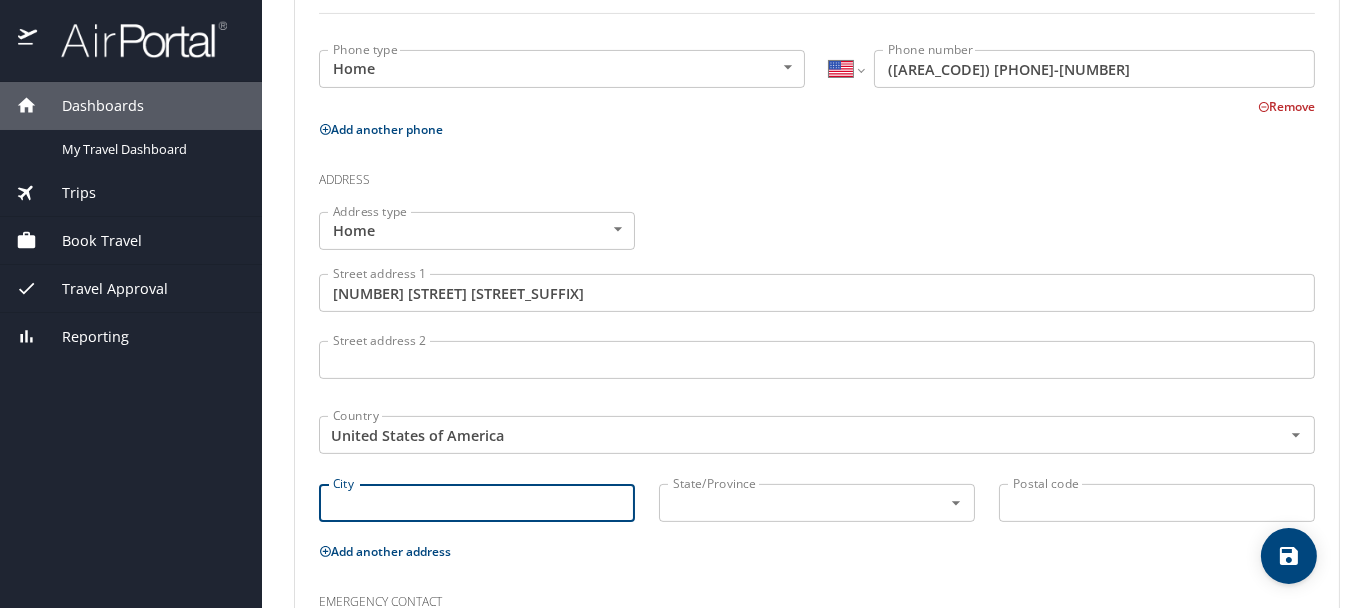 click on "City" at bounding box center (477, 503) 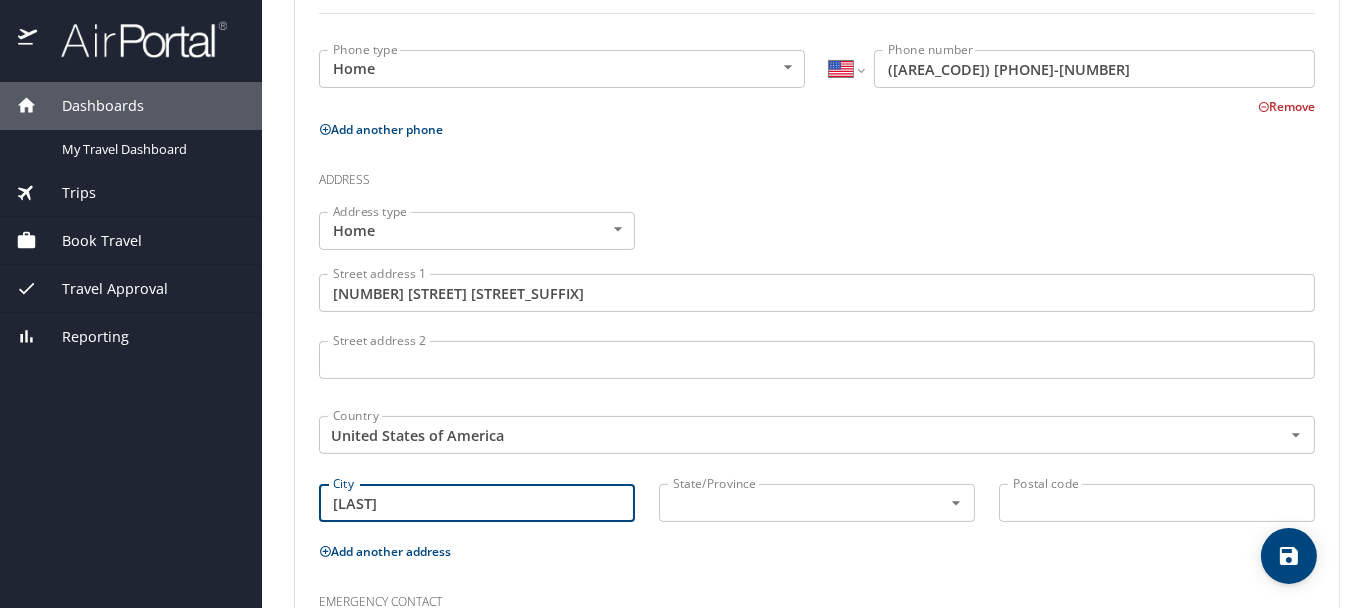 type on "[LAST]" 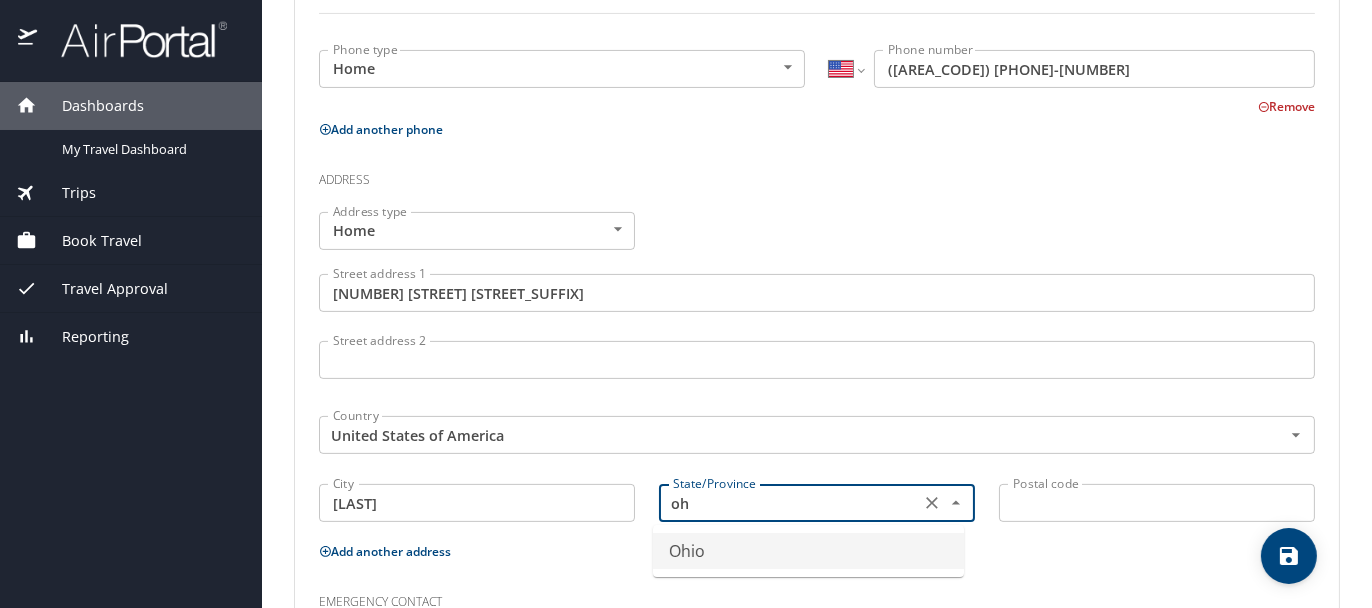 click on "Ohio" at bounding box center (808, 551) 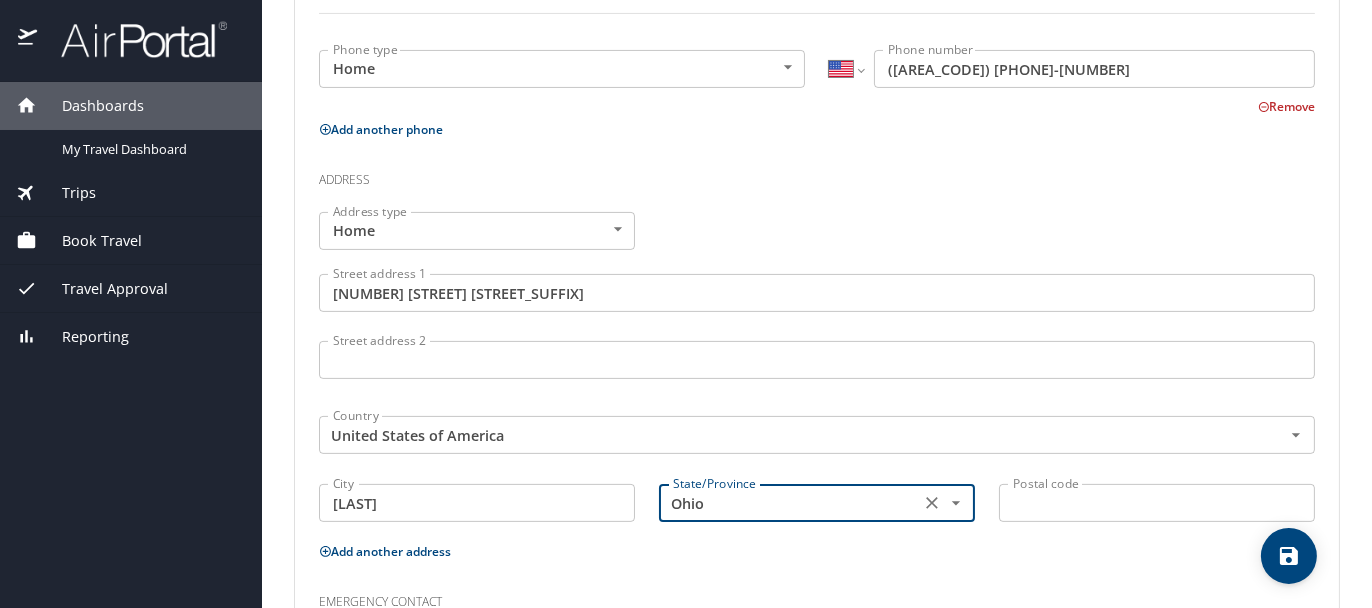 type on "Ohio" 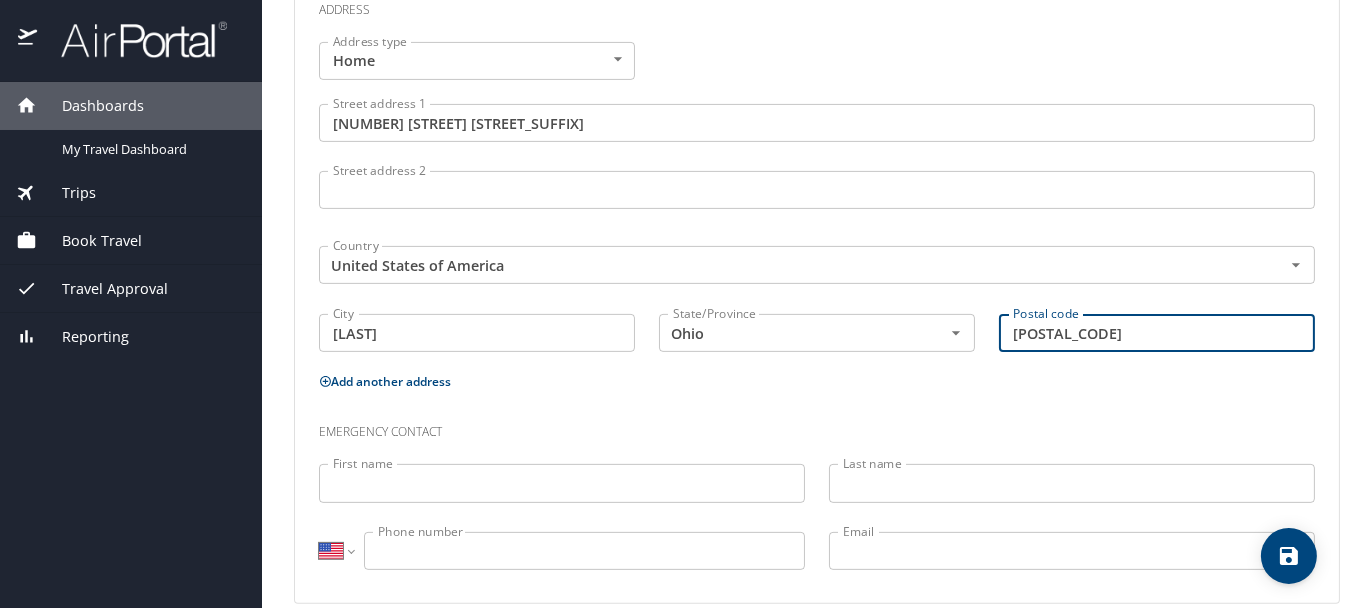 scroll, scrollTop: 794, scrollLeft: 0, axis: vertical 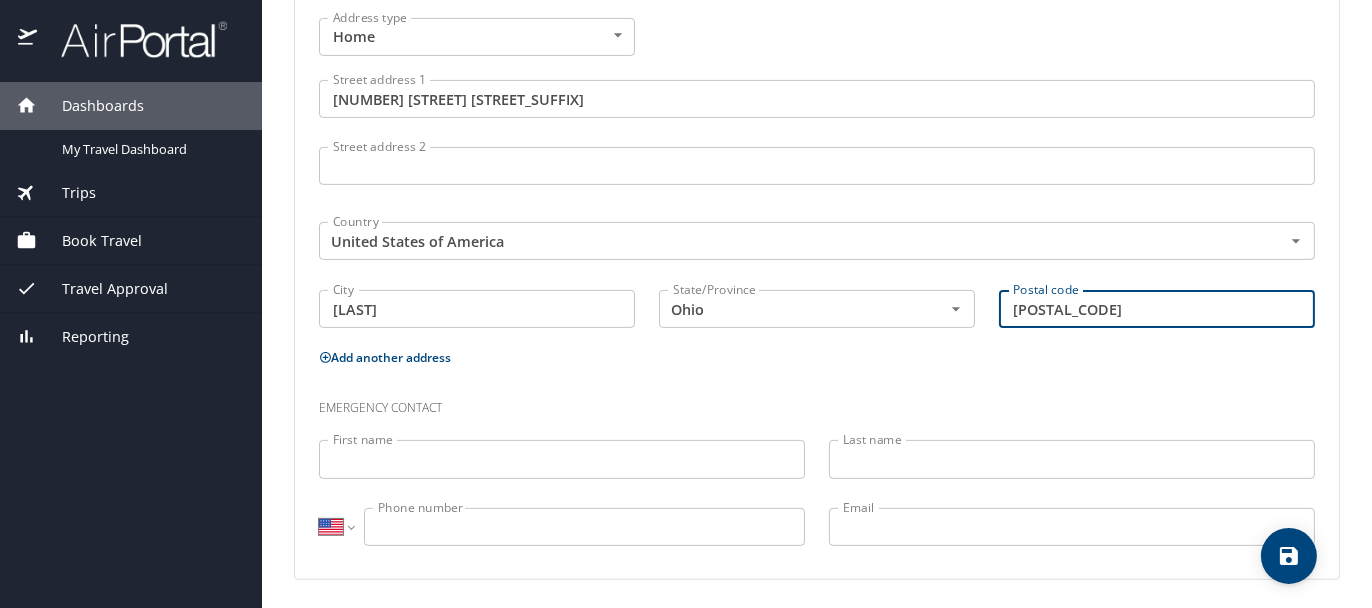type on "[POSTAL_CODE]" 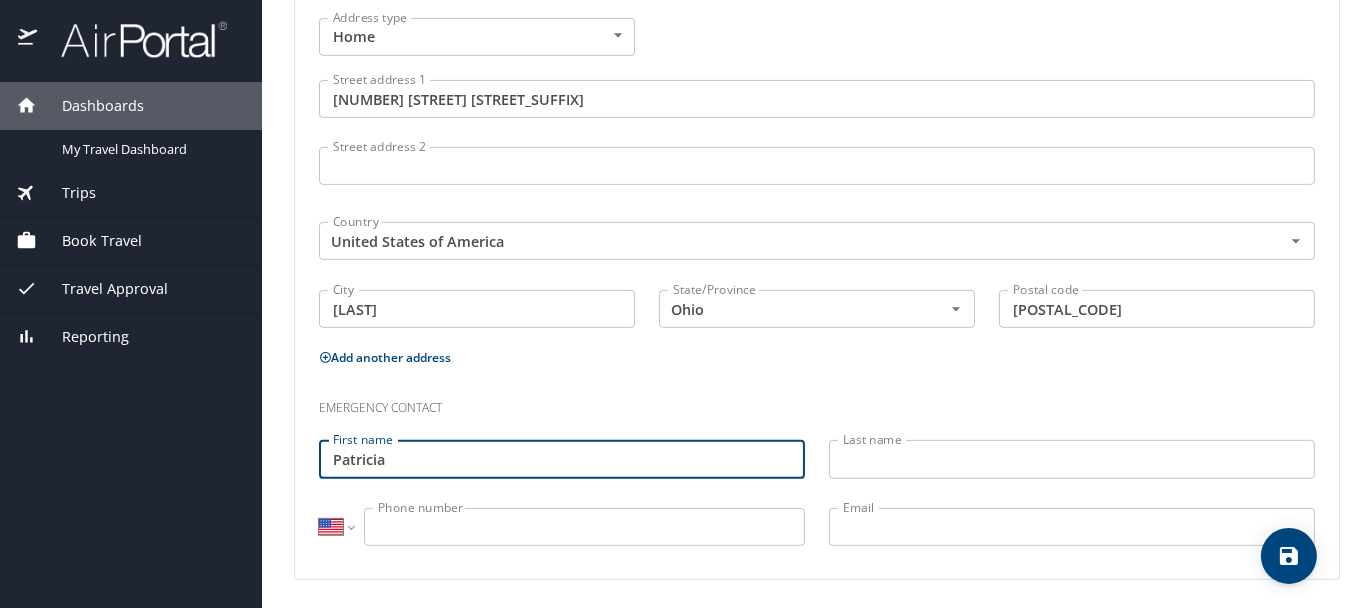 type on "Patricia" 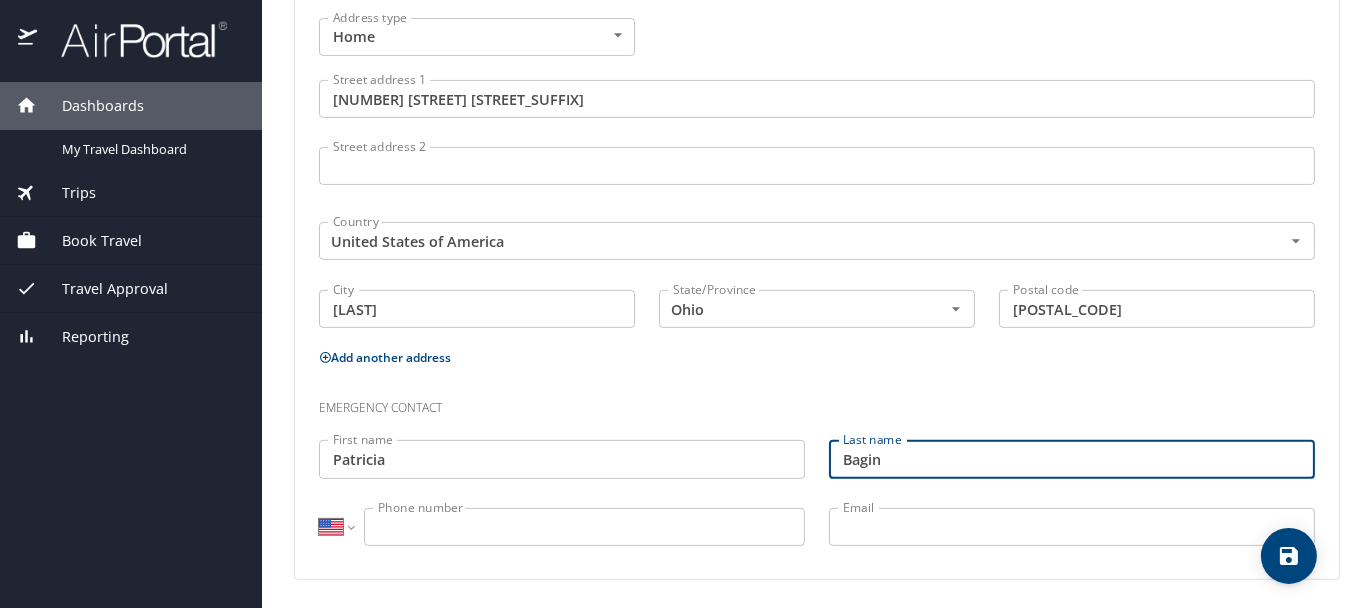 type on "Bagin" 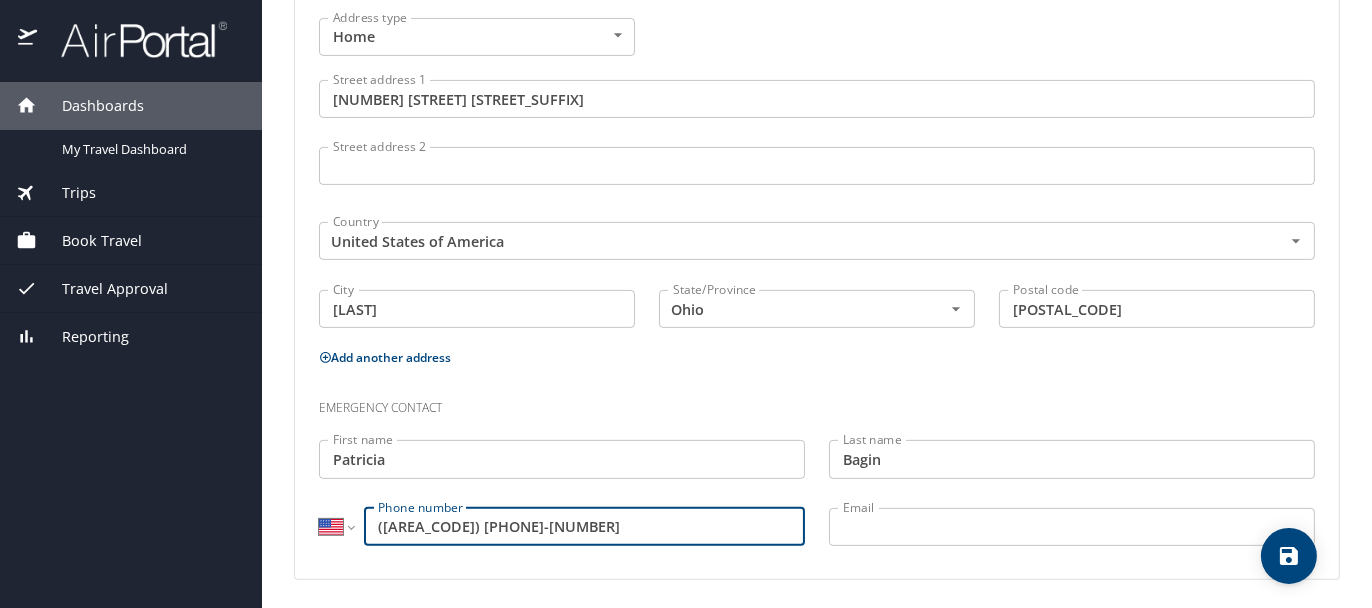 type on "([AREA_CODE]) [PHONE]-[NUMBER]" 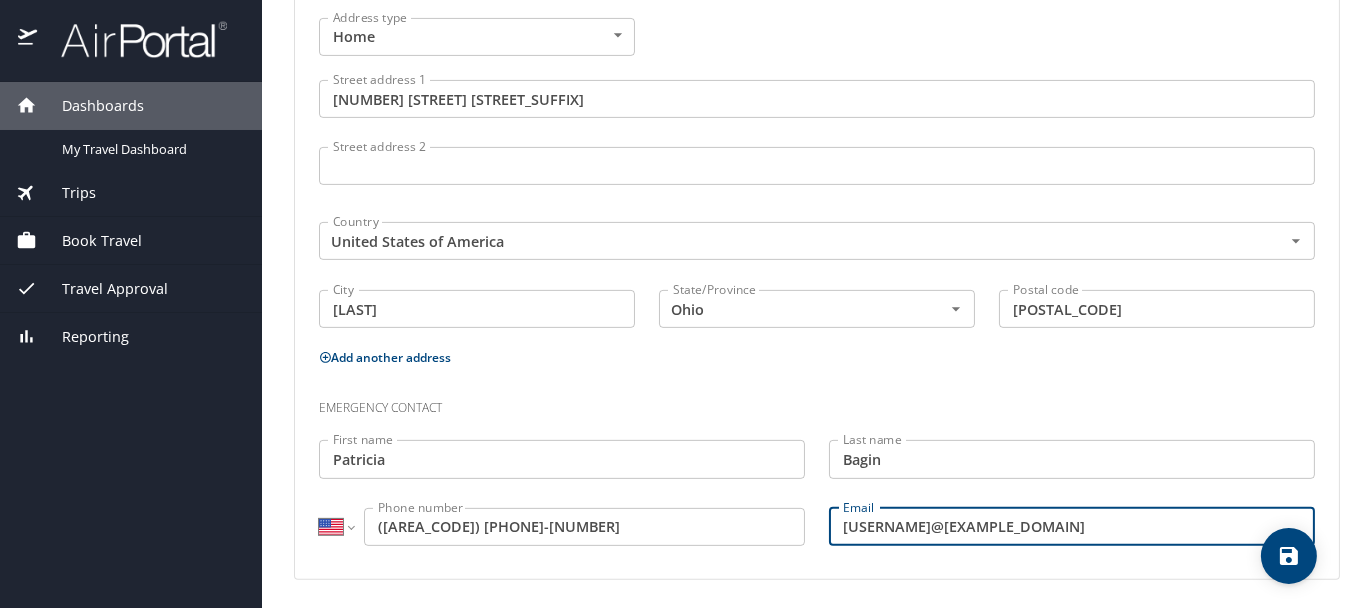 type on "[USERNAME]@[EXAMPLE_DOMAIN]" 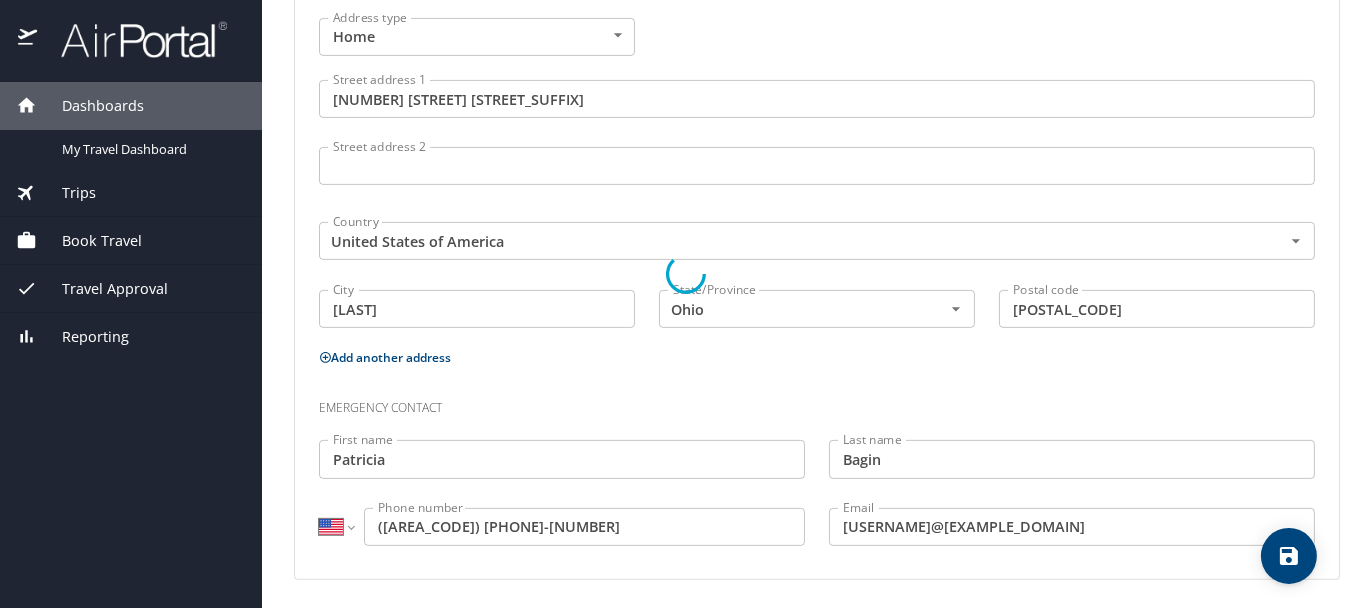 select on "US" 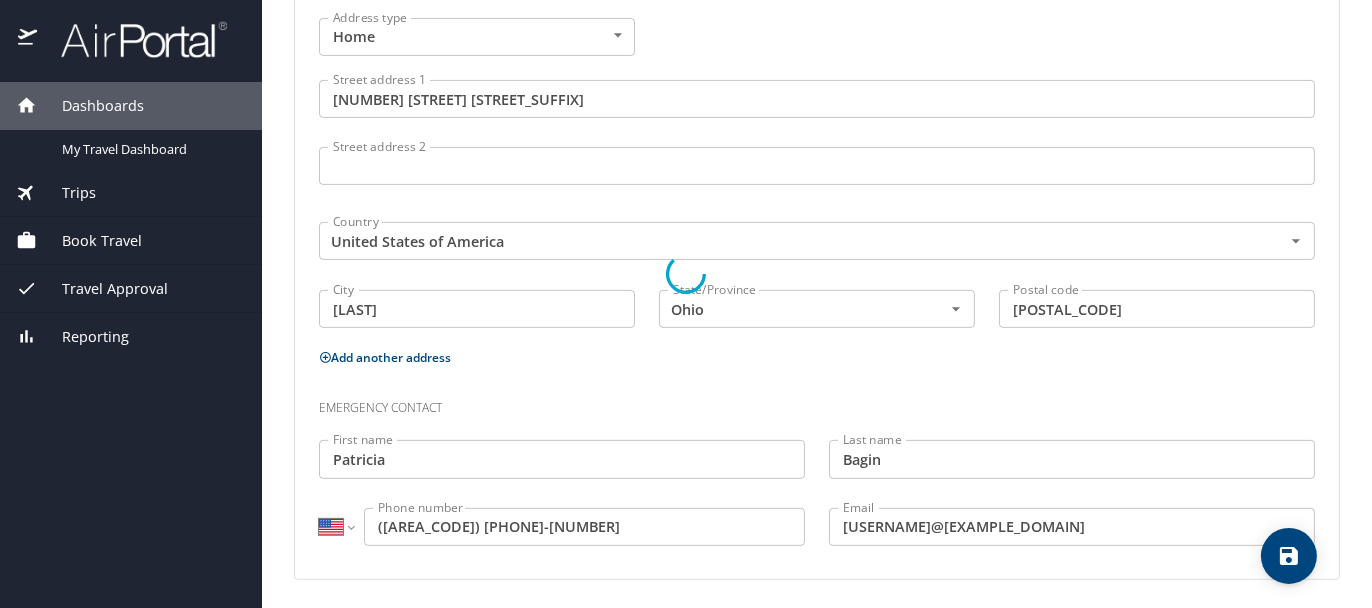 select on "US" 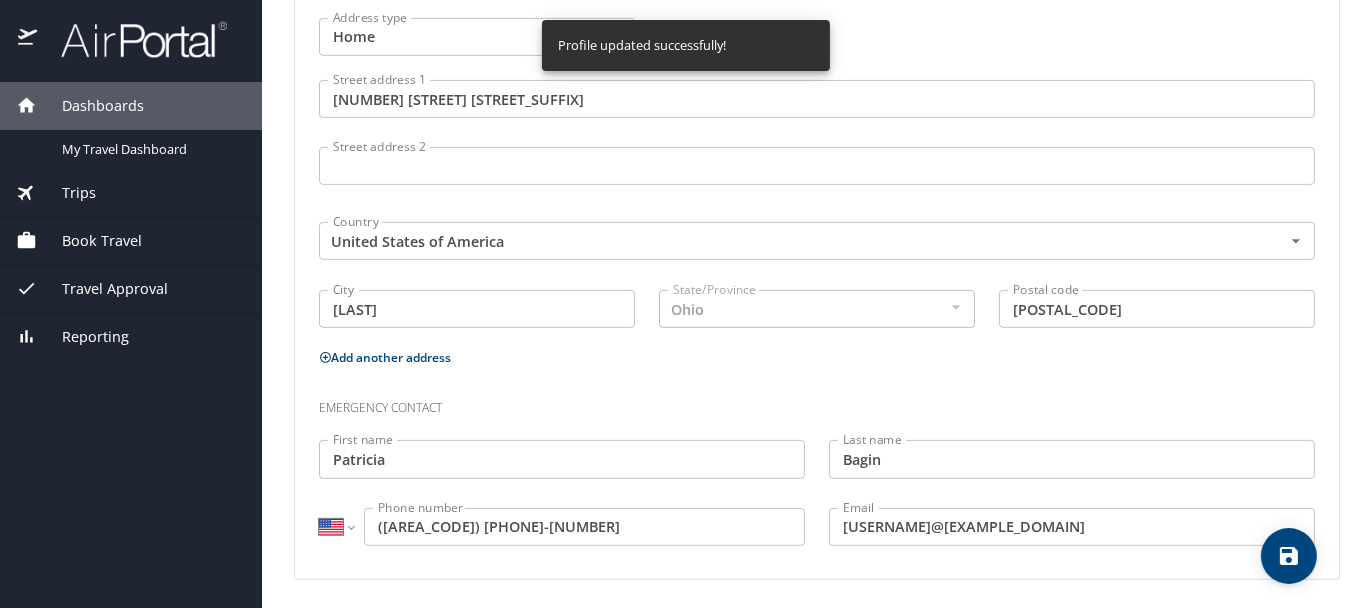 select on "US" 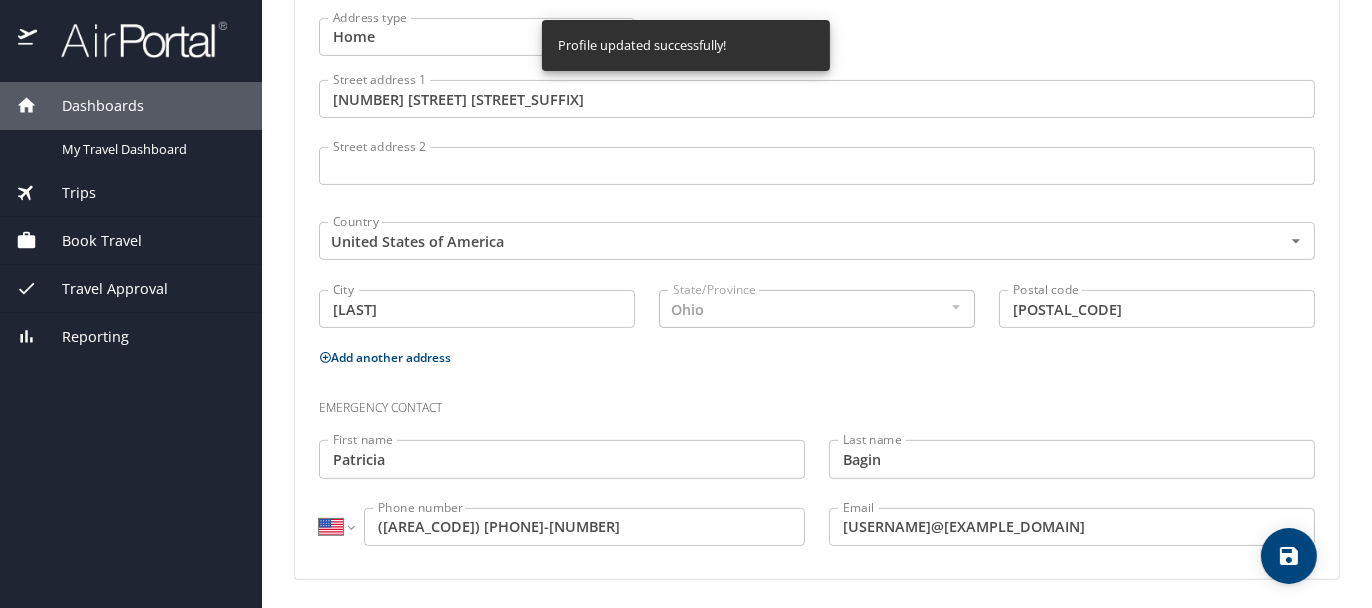 select on "US" 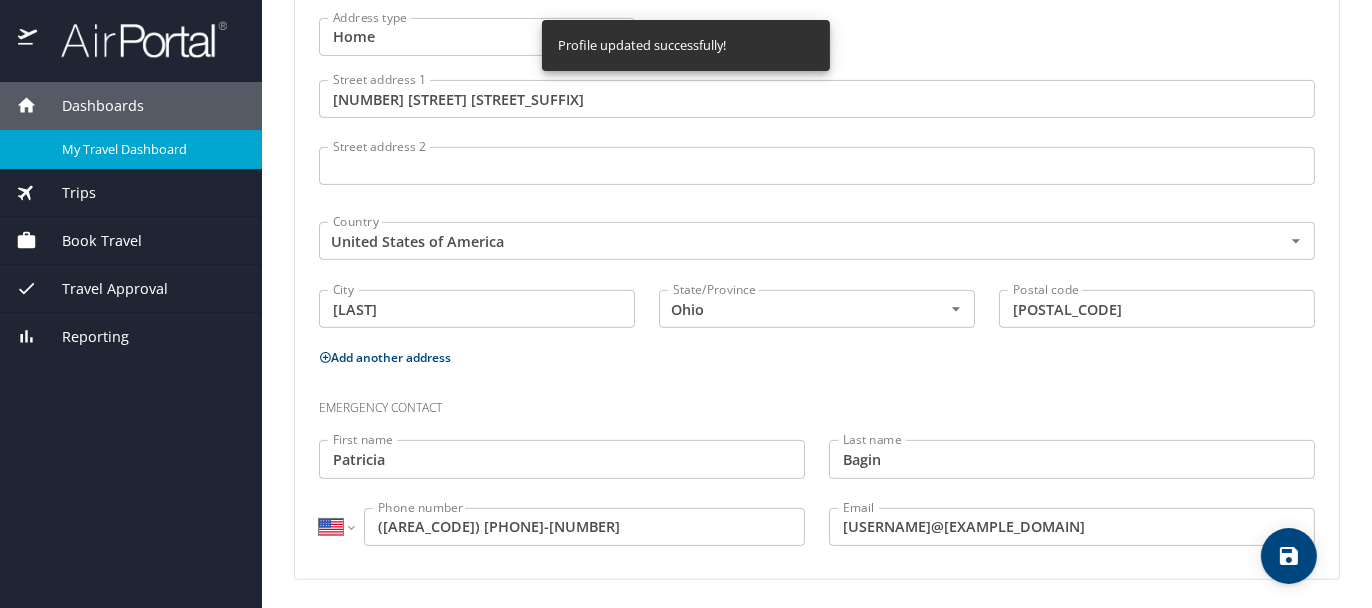 click on "My Travel Dashboard" at bounding box center (150, 149) 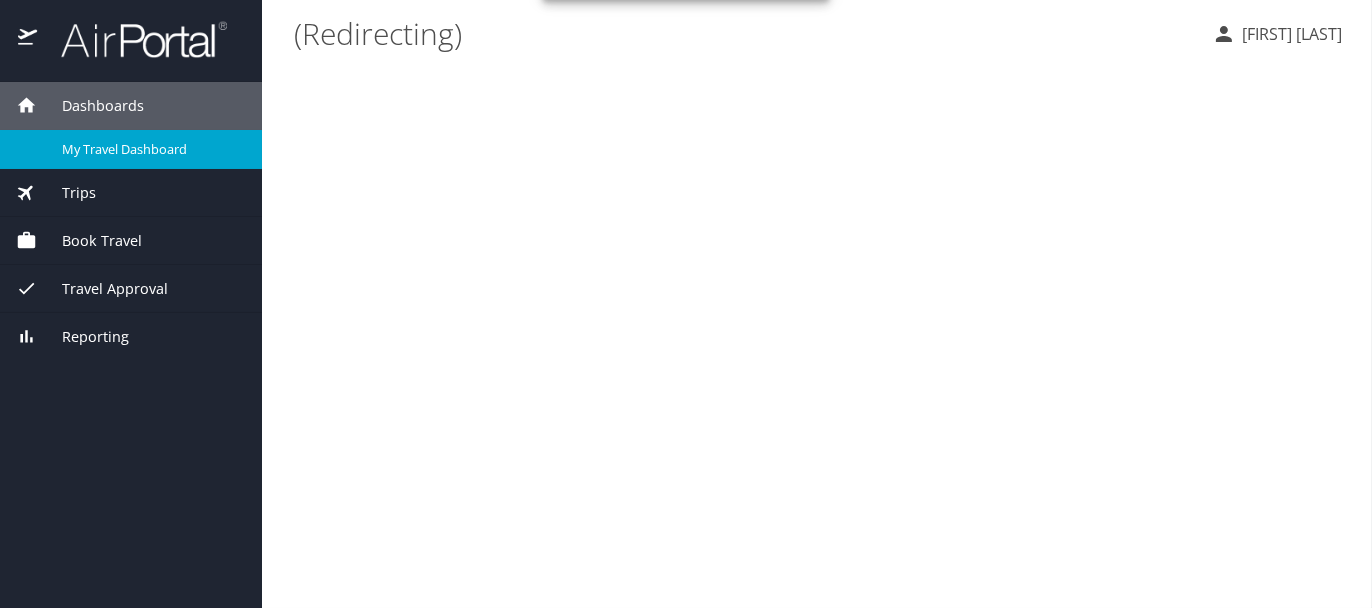 scroll, scrollTop: 0, scrollLeft: 0, axis: both 